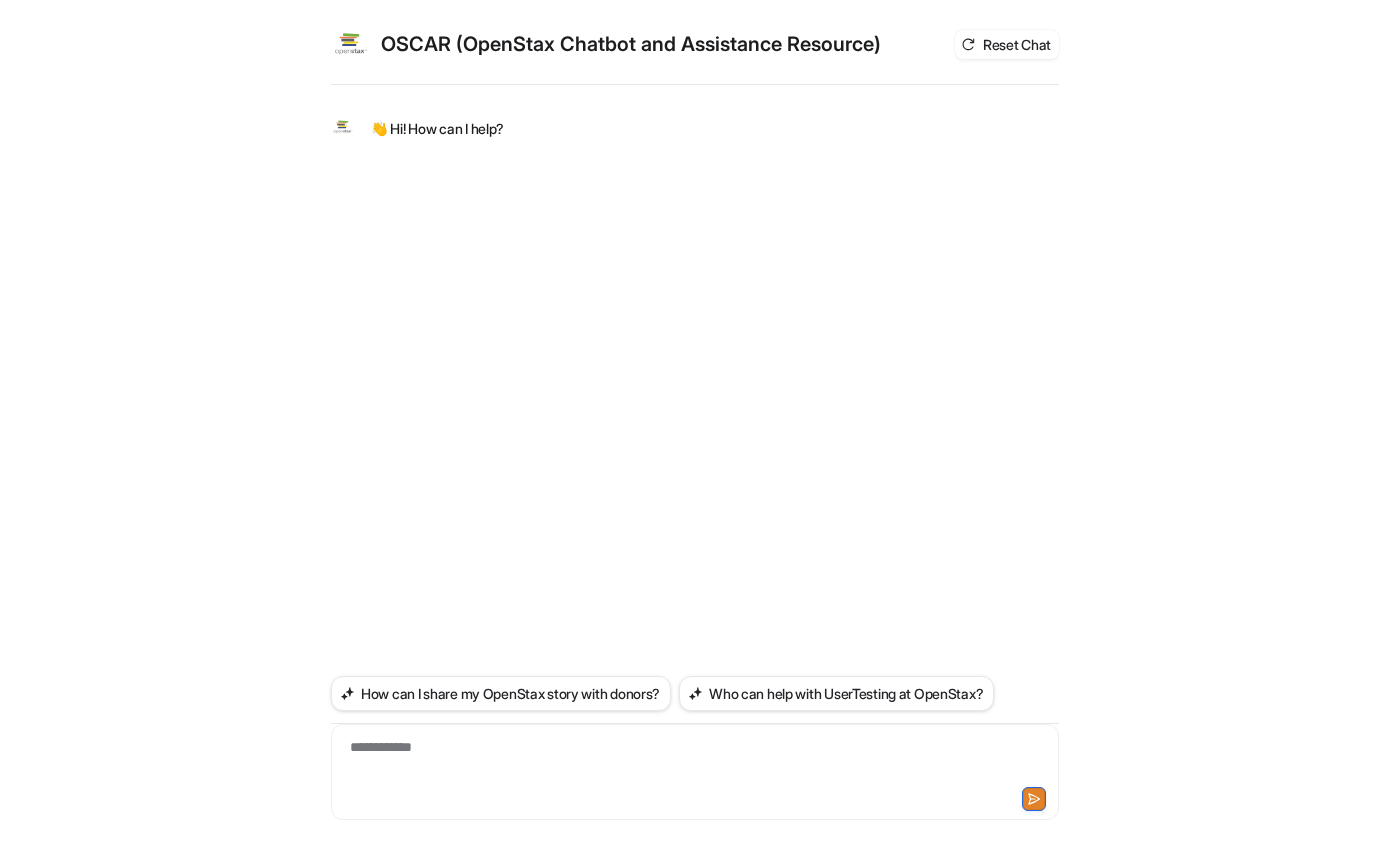 scroll, scrollTop: 0, scrollLeft: 0, axis: both 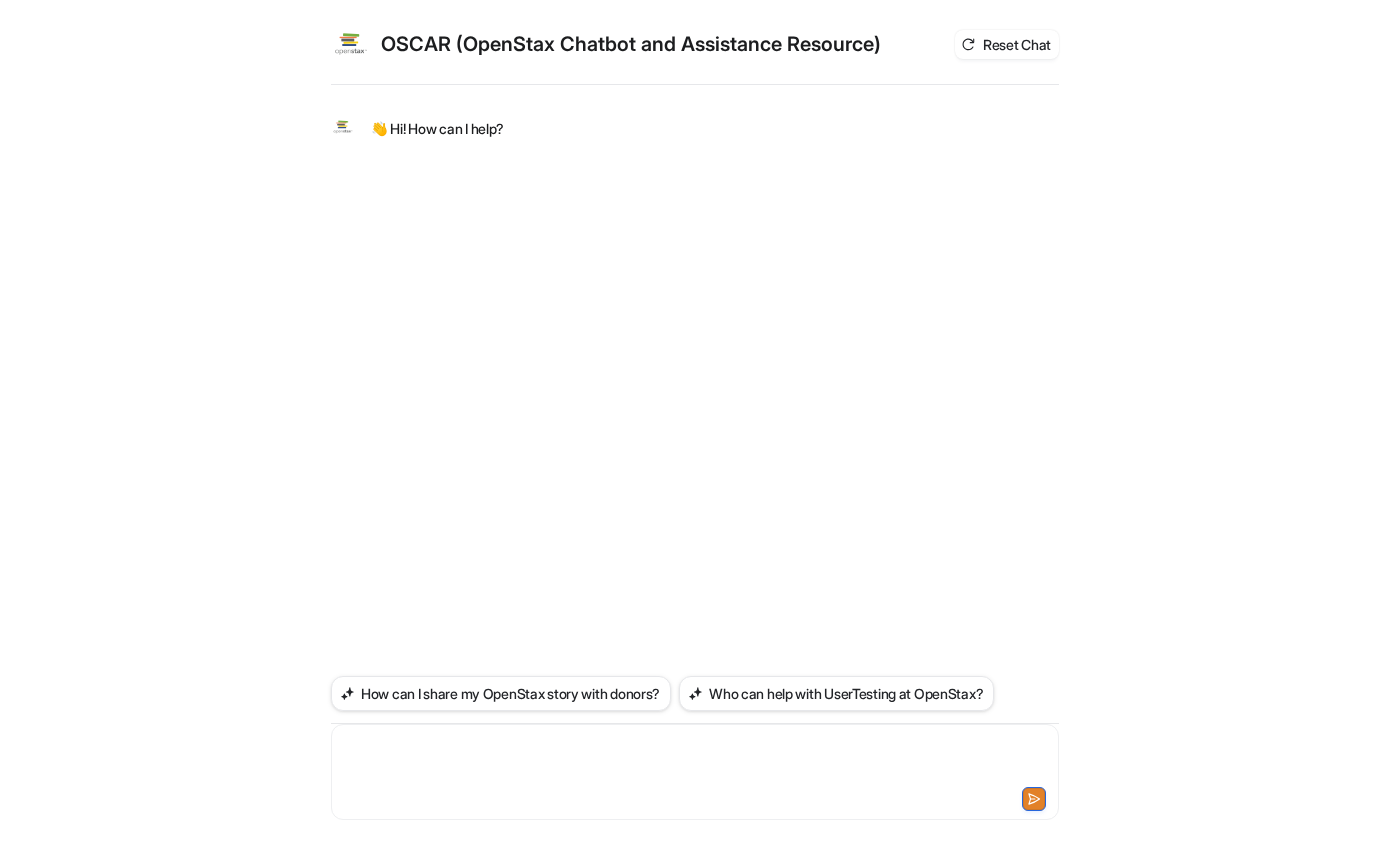 click at bounding box center (695, 760) 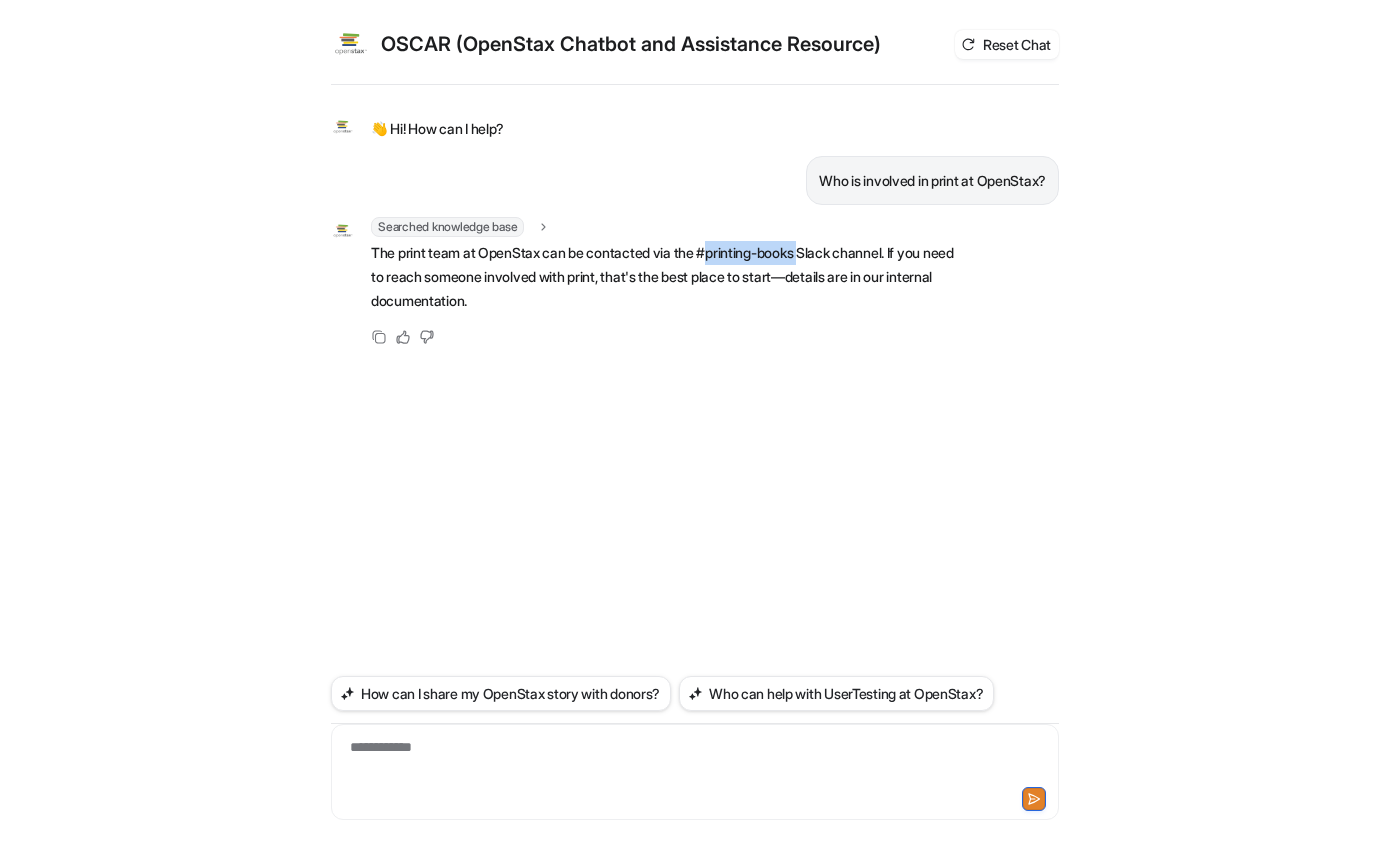 drag, startPoint x: 821, startPoint y: 255, endPoint x: 721, endPoint y: 255, distance: 100 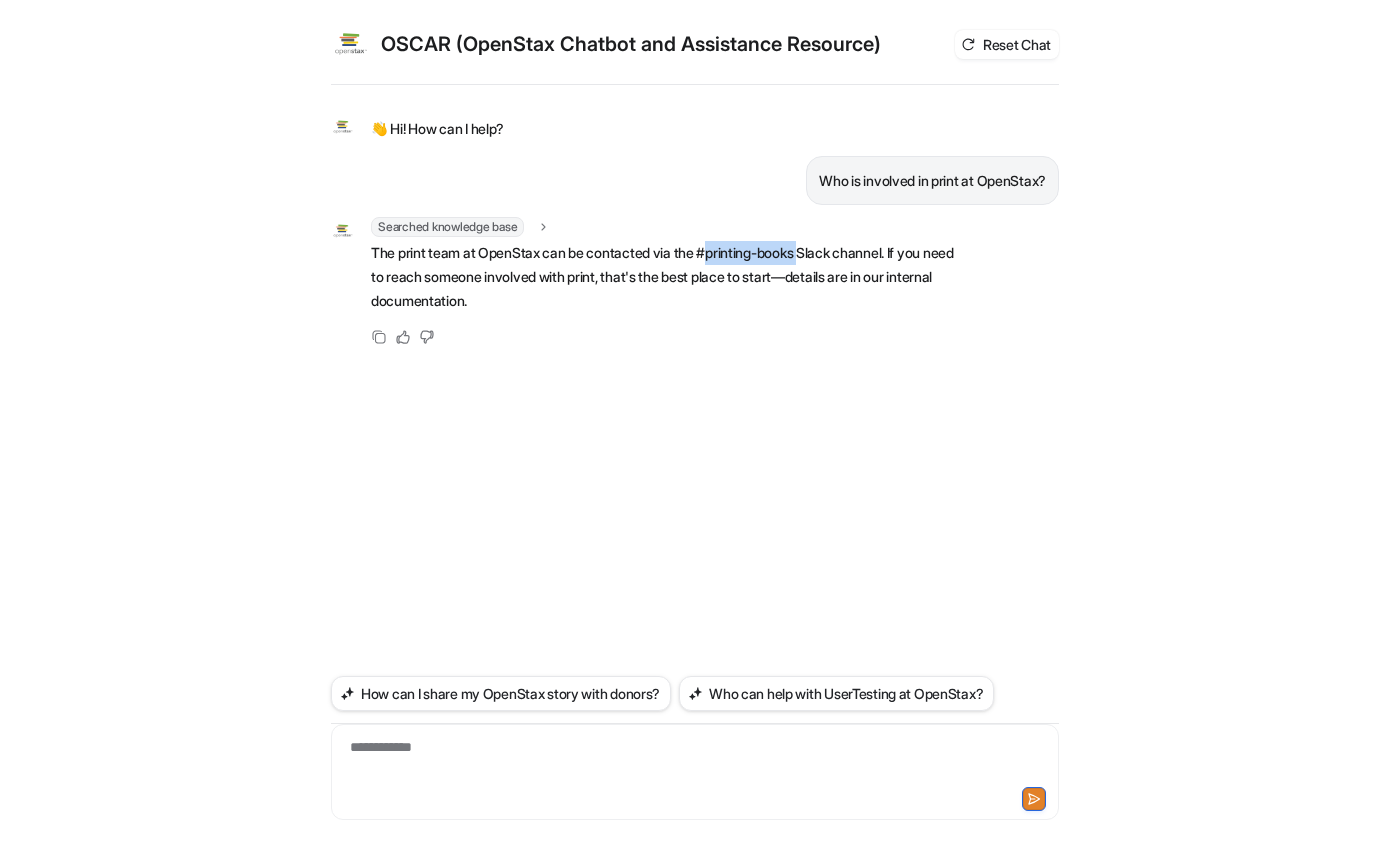 click on "The print team at OpenStax can be contacted via the #printing-books Slack channel. If you need to reach someone involved with print, that's the best place to start—details are in our internal documentation." at bounding box center [663, 277] 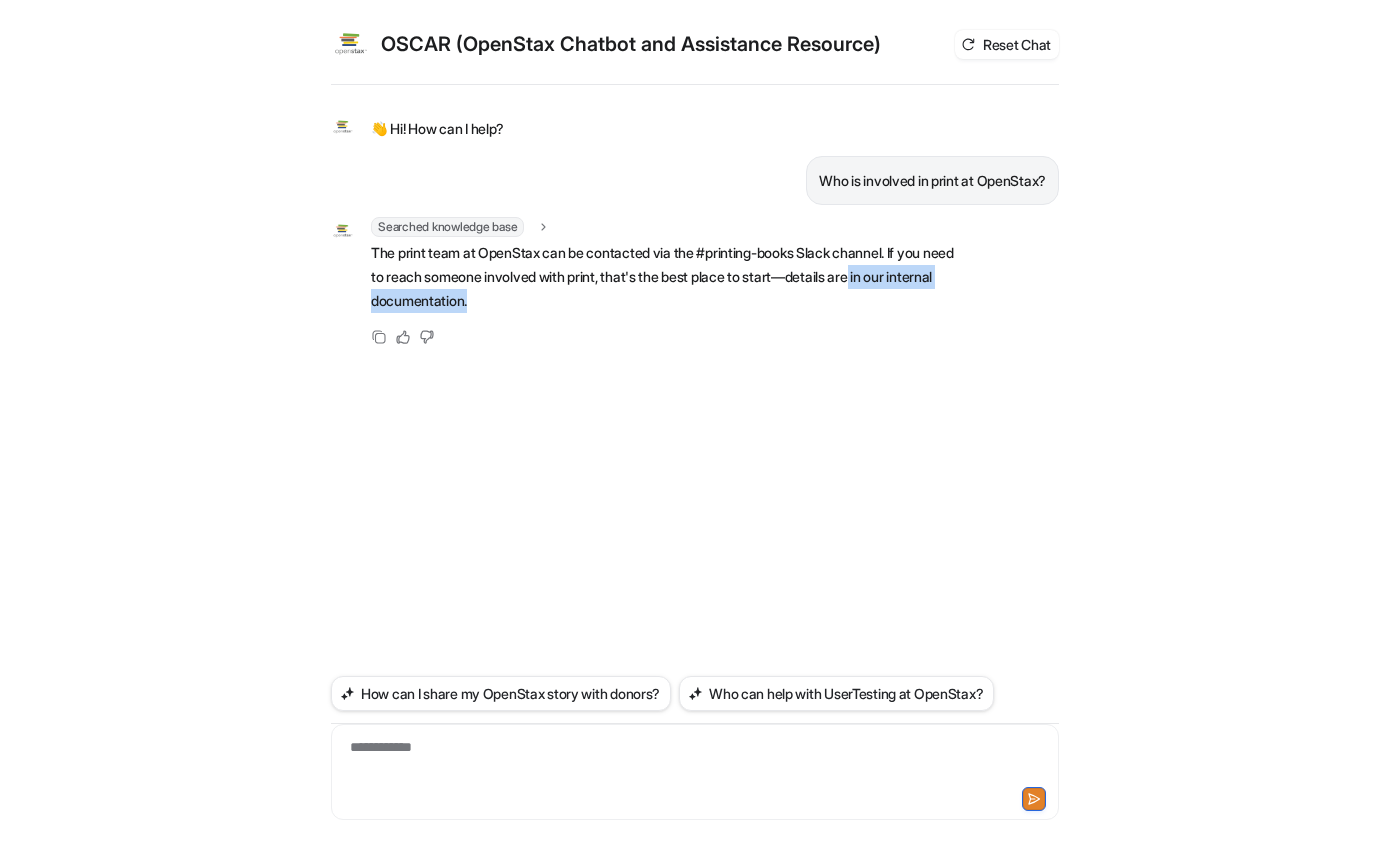 drag, startPoint x: 526, startPoint y: 299, endPoint x: 908, endPoint y: 284, distance: 382.2944 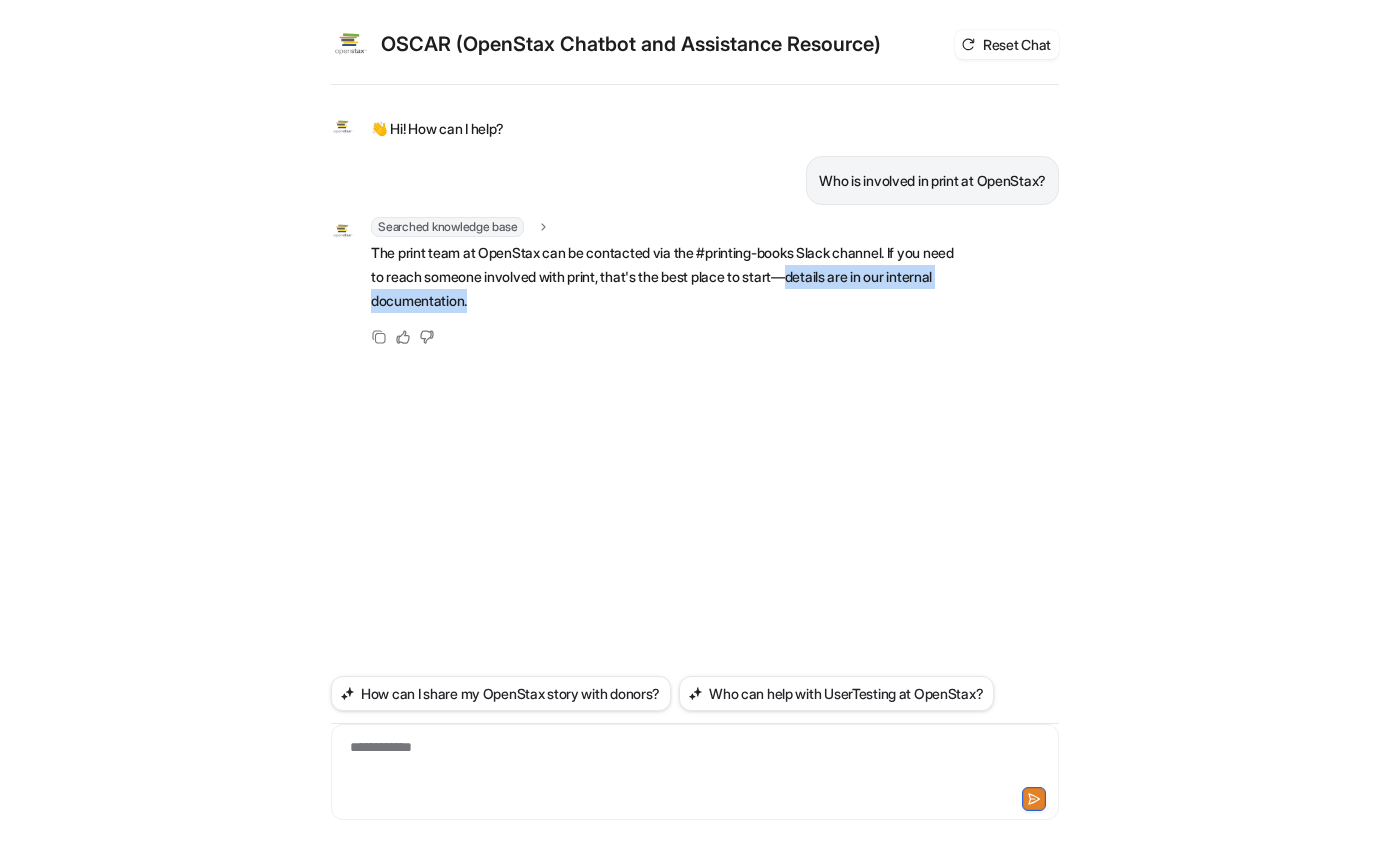 drag, startPoint x: 845, startPoint y: 279, endPoint x: 856, endPoint y: 301, distance: 24.596748 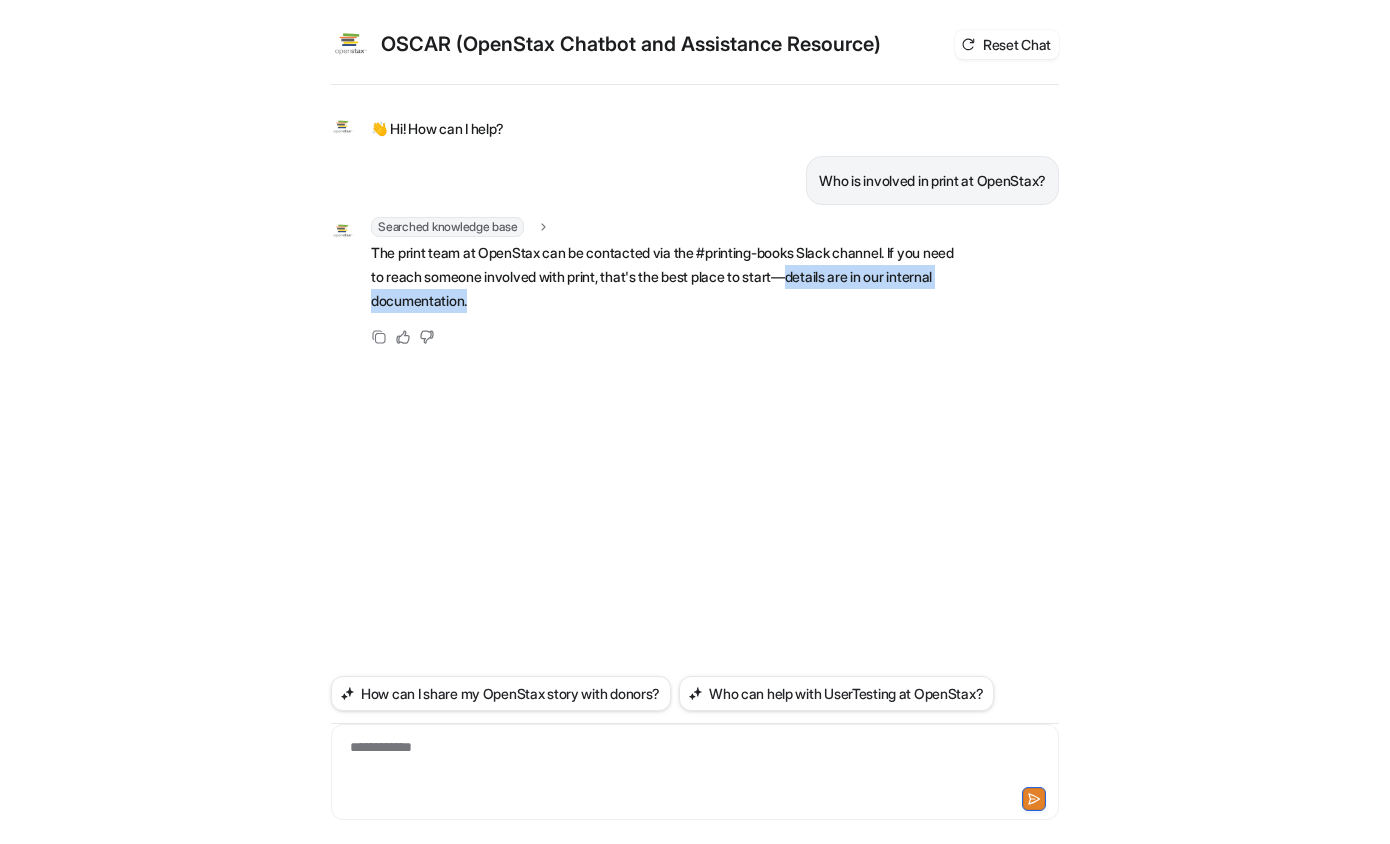 click on "The print team at OpenStax can be contacted via the #printing-books Slack channel. If you need to reach someone involved with print, that's the best place to start—details are in our internal documentation." at bounding box center (663, 277) 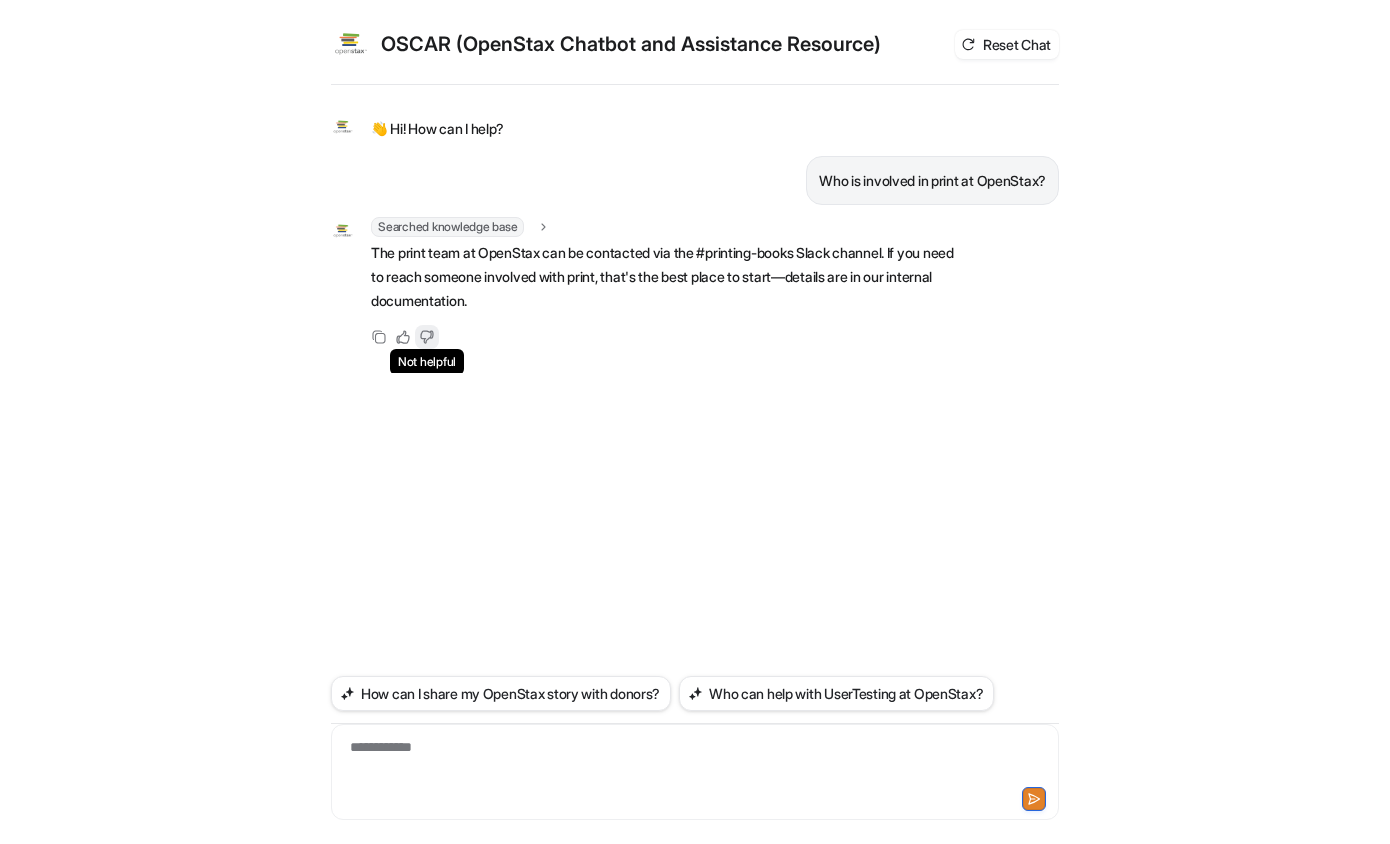 click 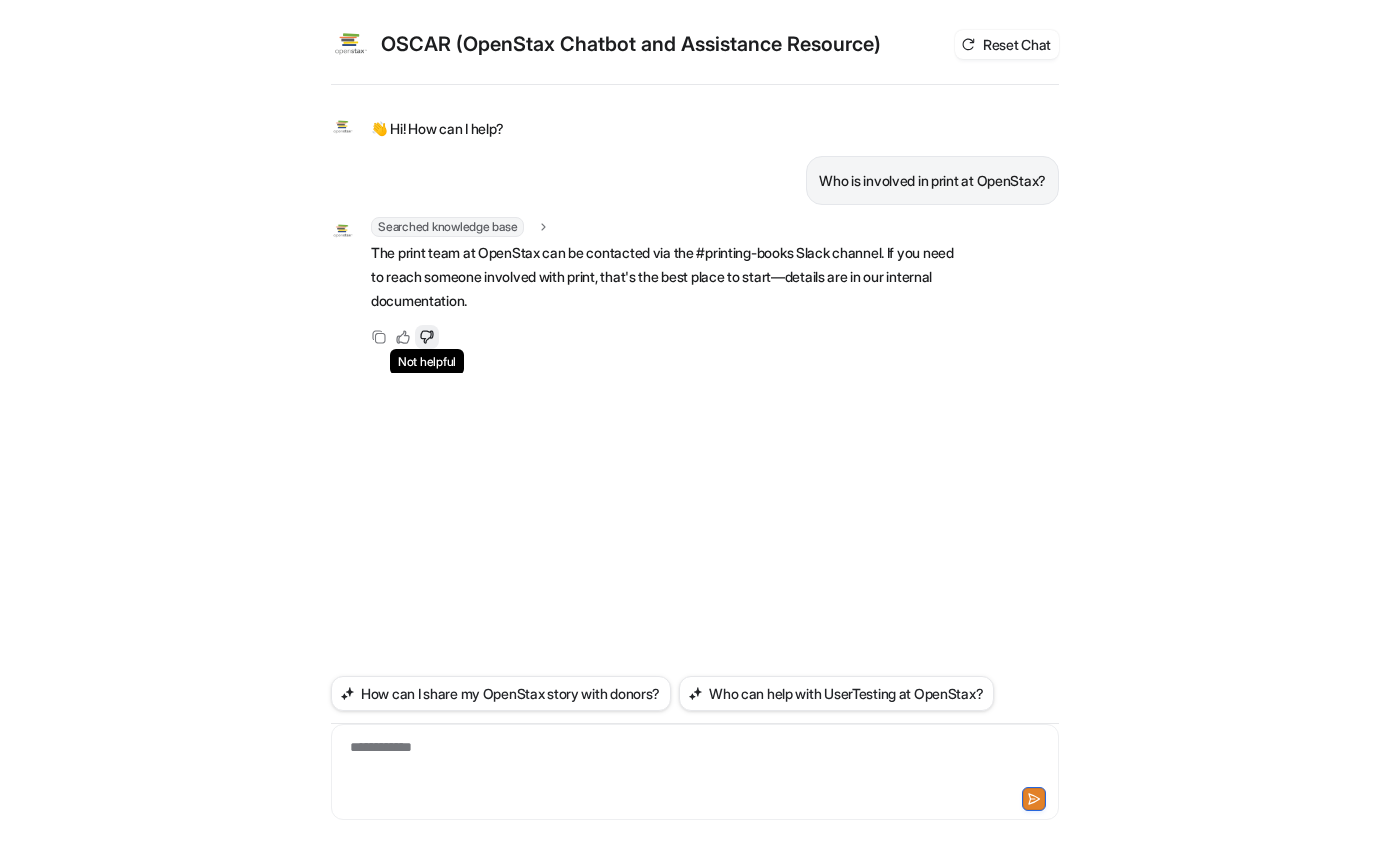 click 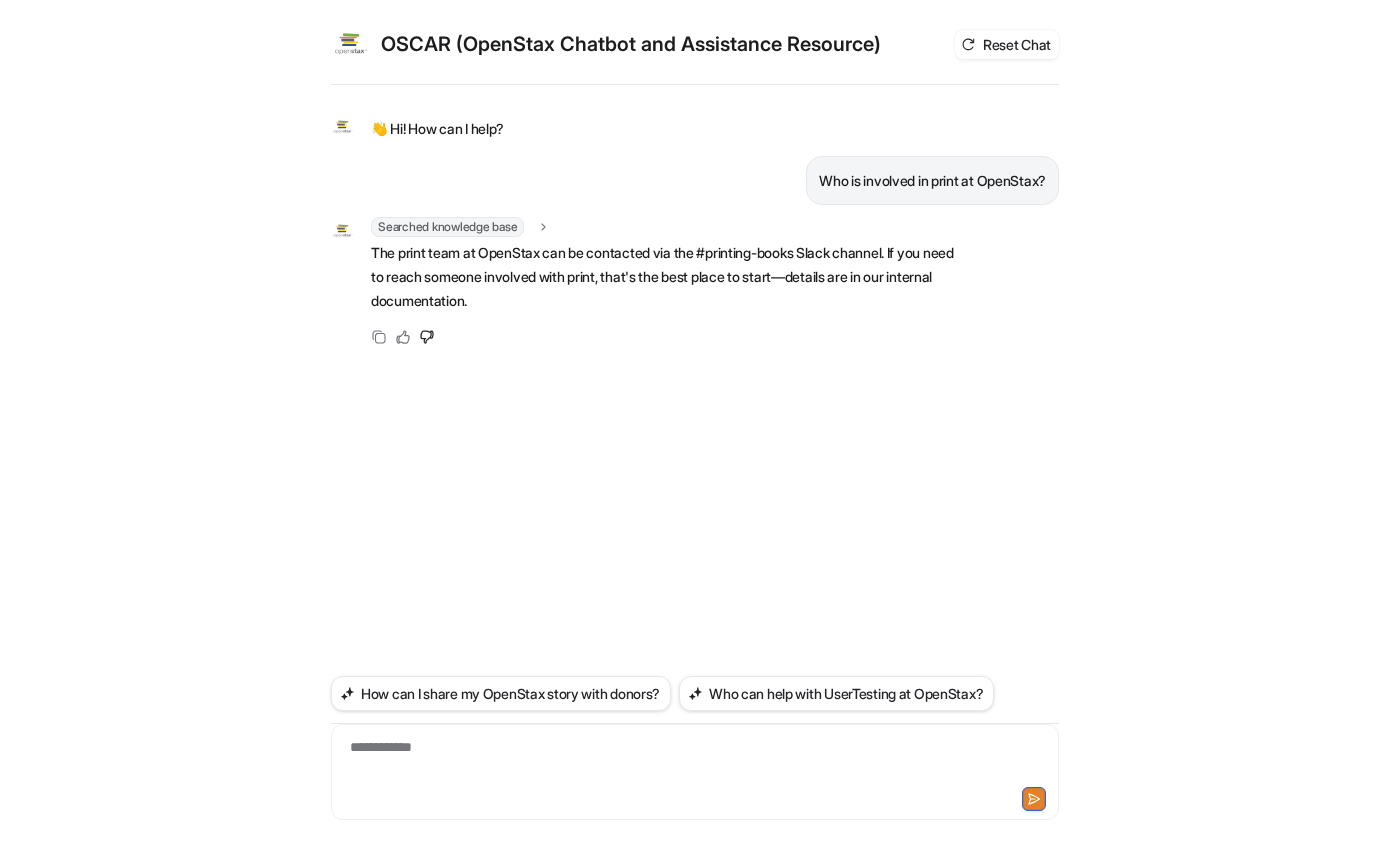 click on "**********" at bounding box center [695, 760] 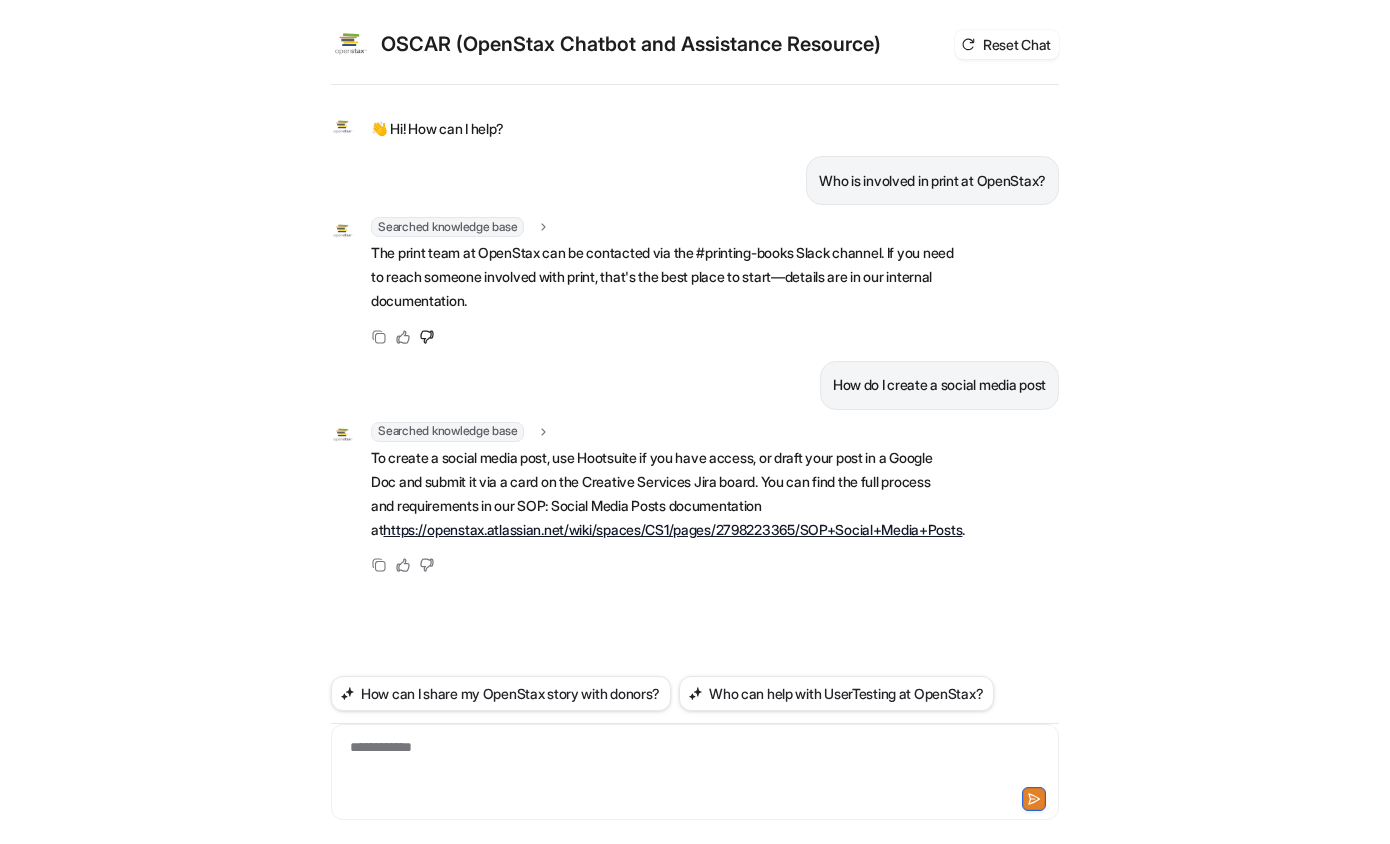 click on "To create a social media post, use Hootsuite if you have access, or draft your post in a Google Doc and submit it via a card on the Creative Services Jira board. You can find the full process and requirements in our SOP: Social Media Posts documentation at  https://openstax.atlassian.net/wiki/spaces/CS1/pages/2798223365/SOP+Social+Media+Posts ." at bounding box center [663, 494] 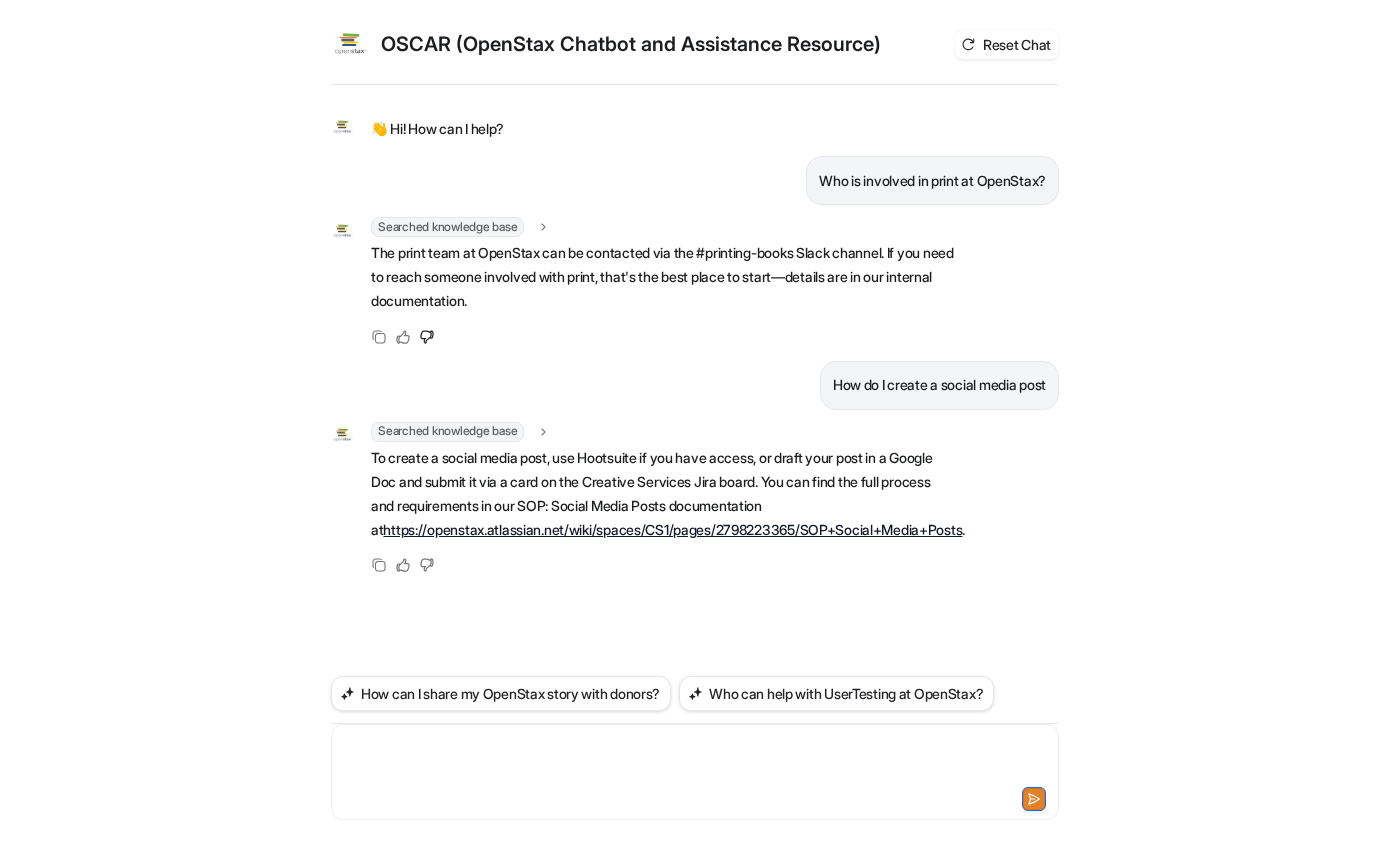click at bounding box center [695, 760] 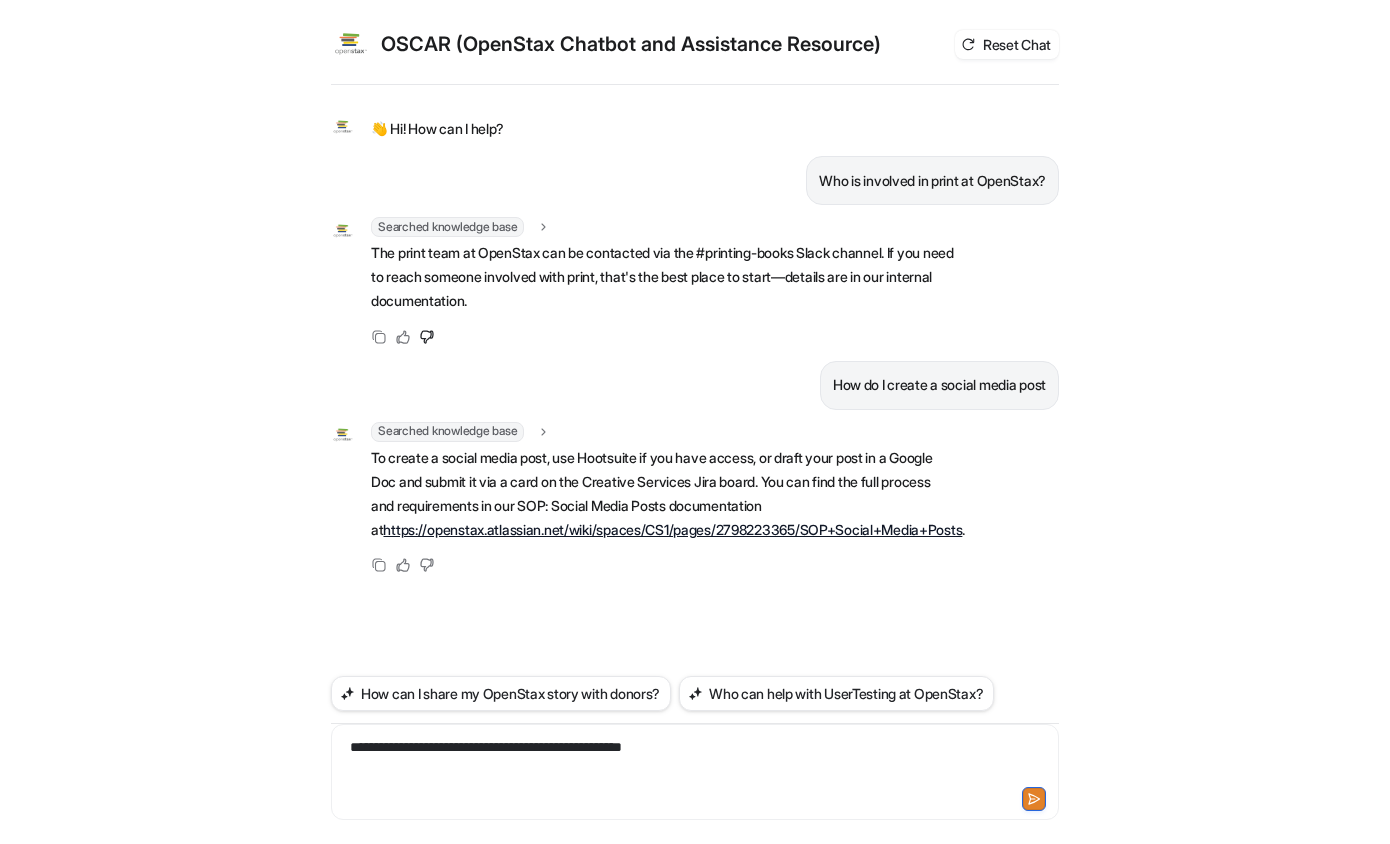 scroll, scrollTop: 22, scrollLeft: 0, axis: vertical 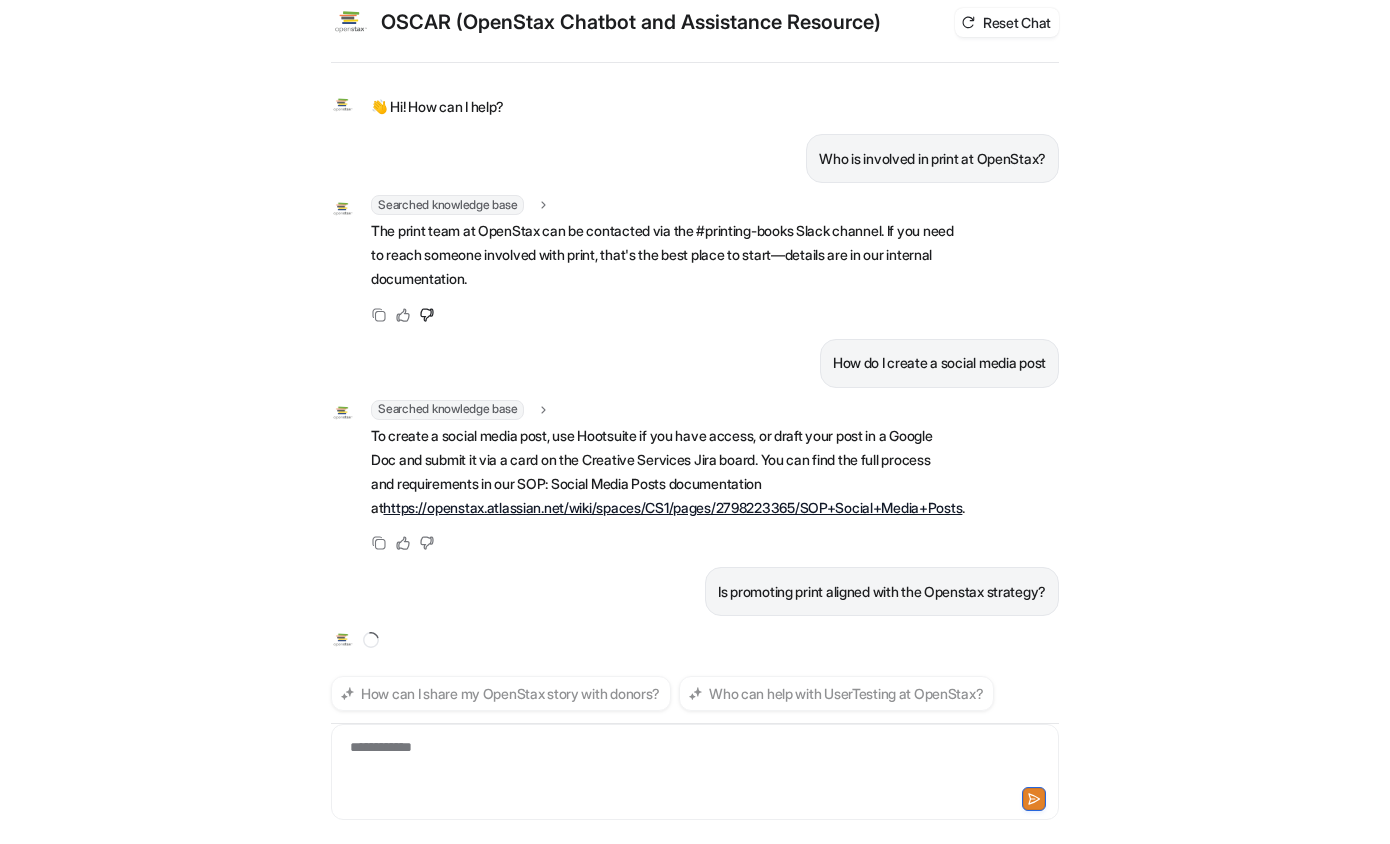 click at bounding box center [695, 797] 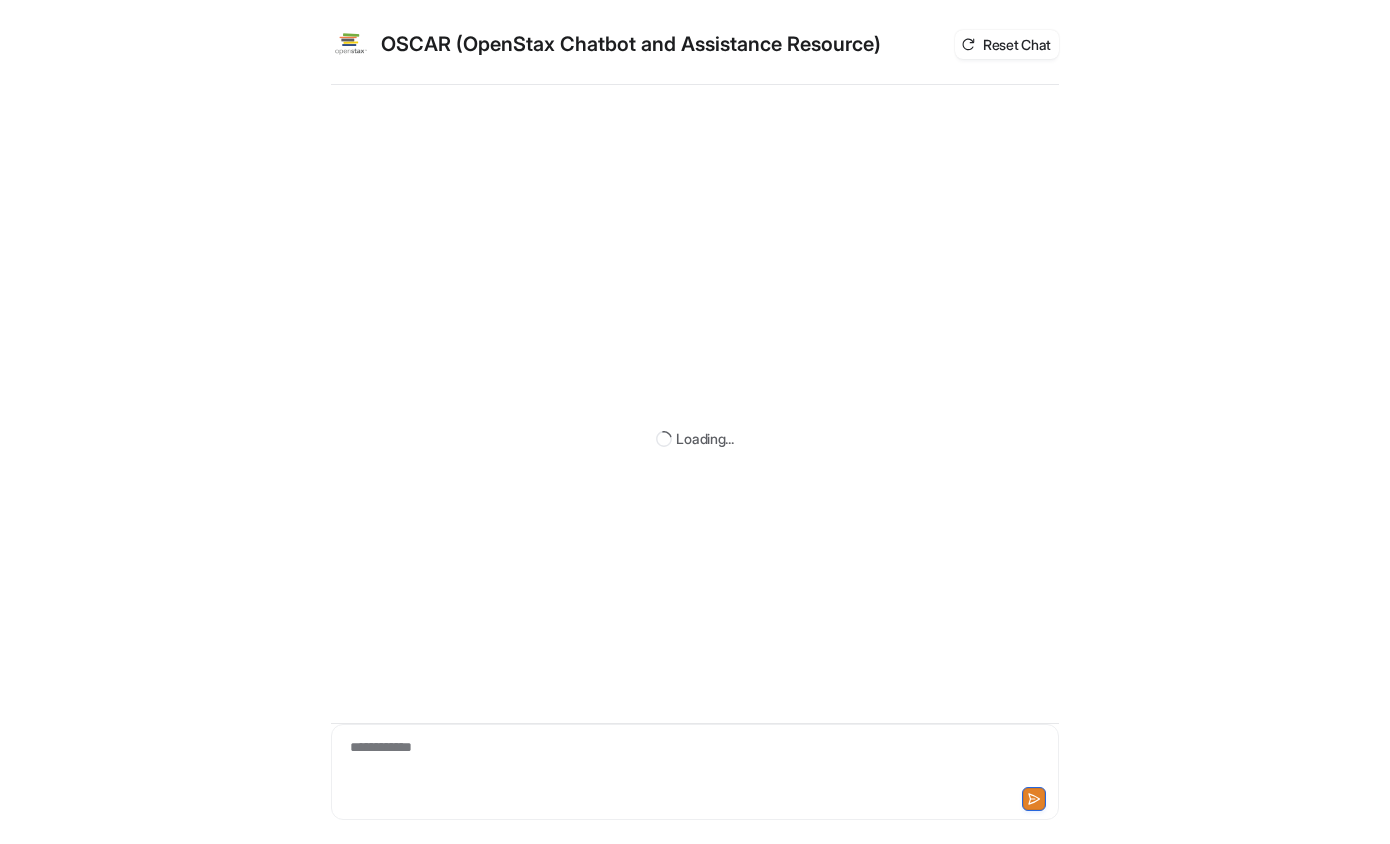 scroll, scrollTop: 0, scrollLeft: 0, axis: both 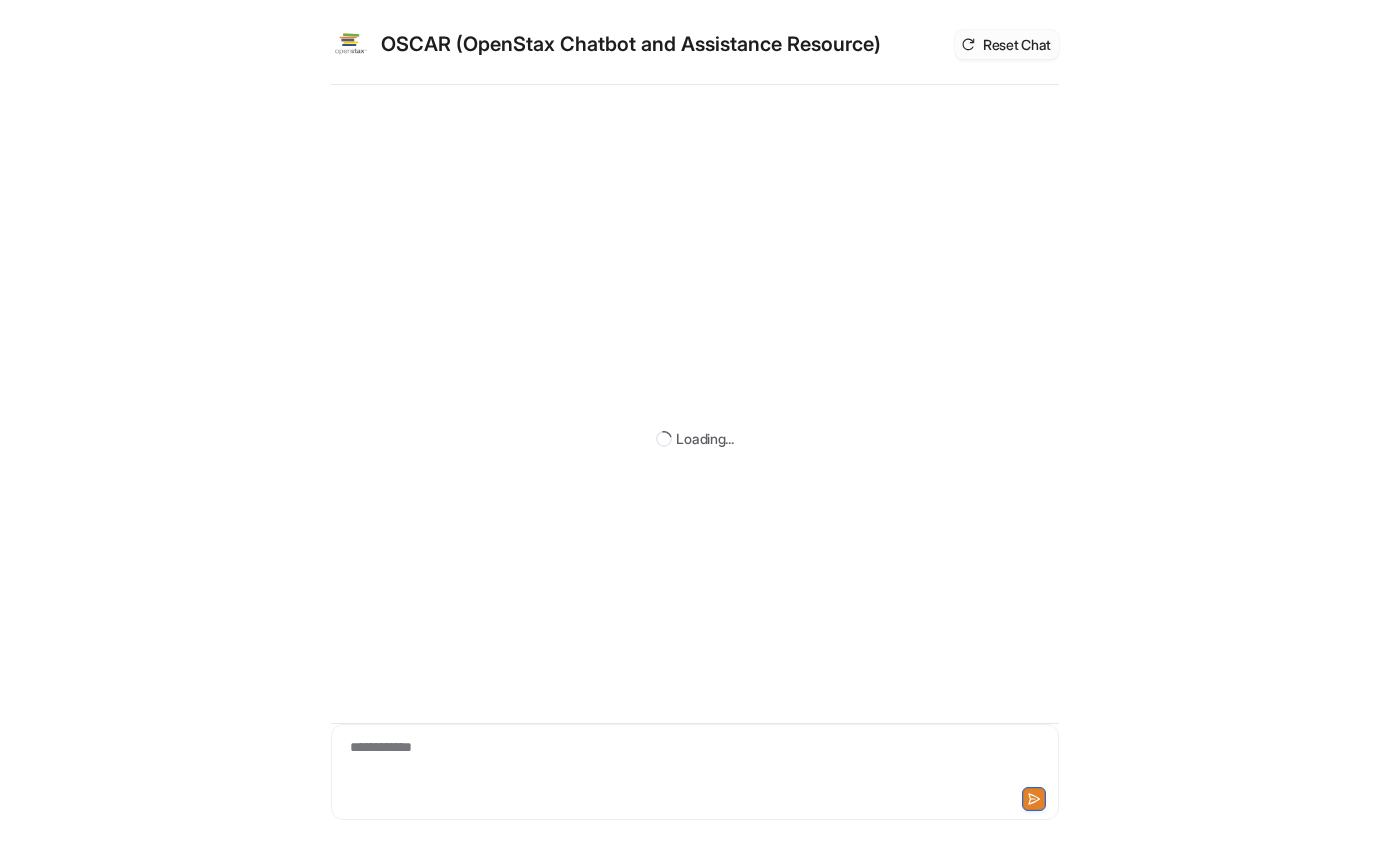 click on "Reset Chat" at bounding box center [1007, 44] 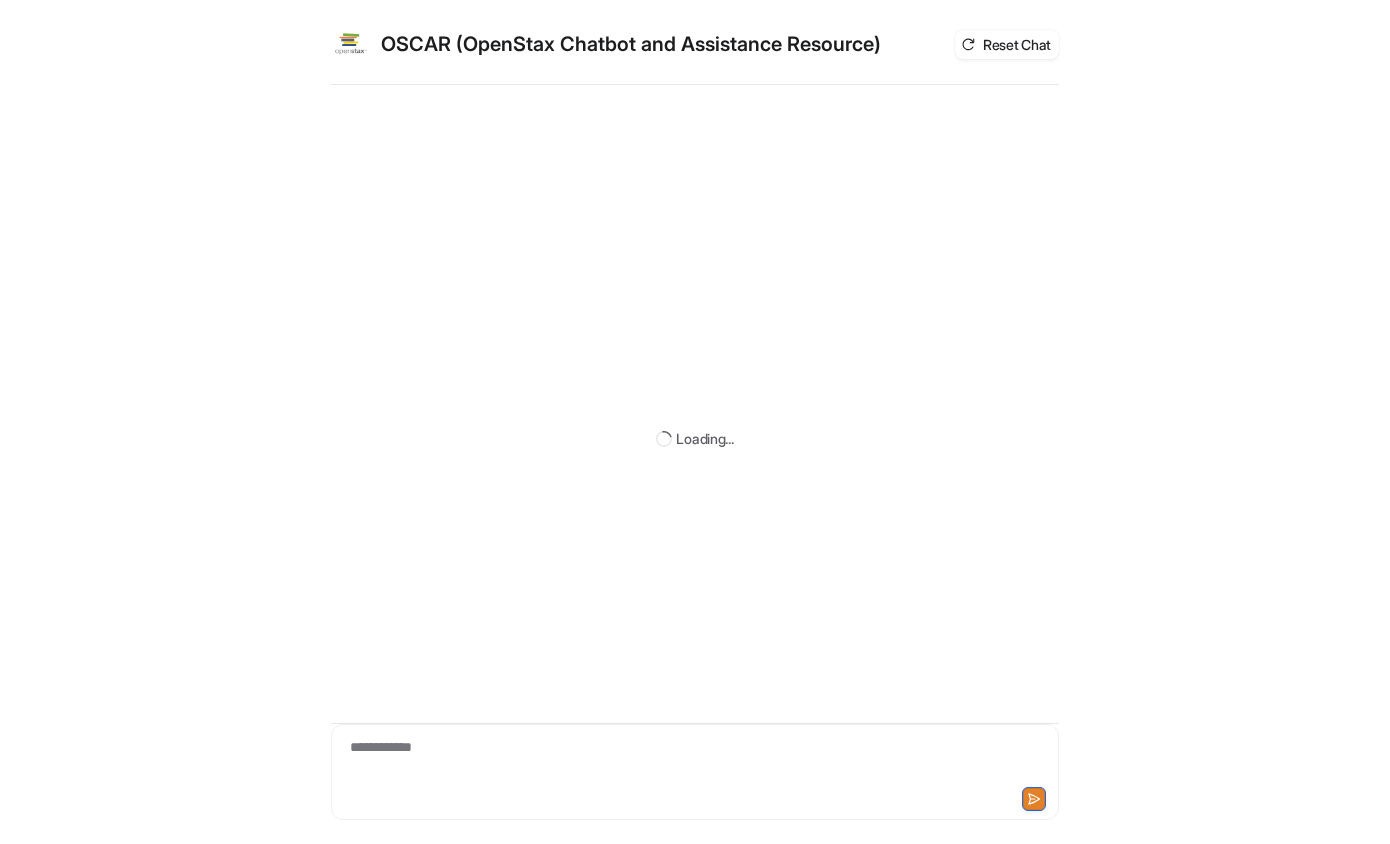 scroll, scrollTop: 0, scrollLeft: 0, axis: both 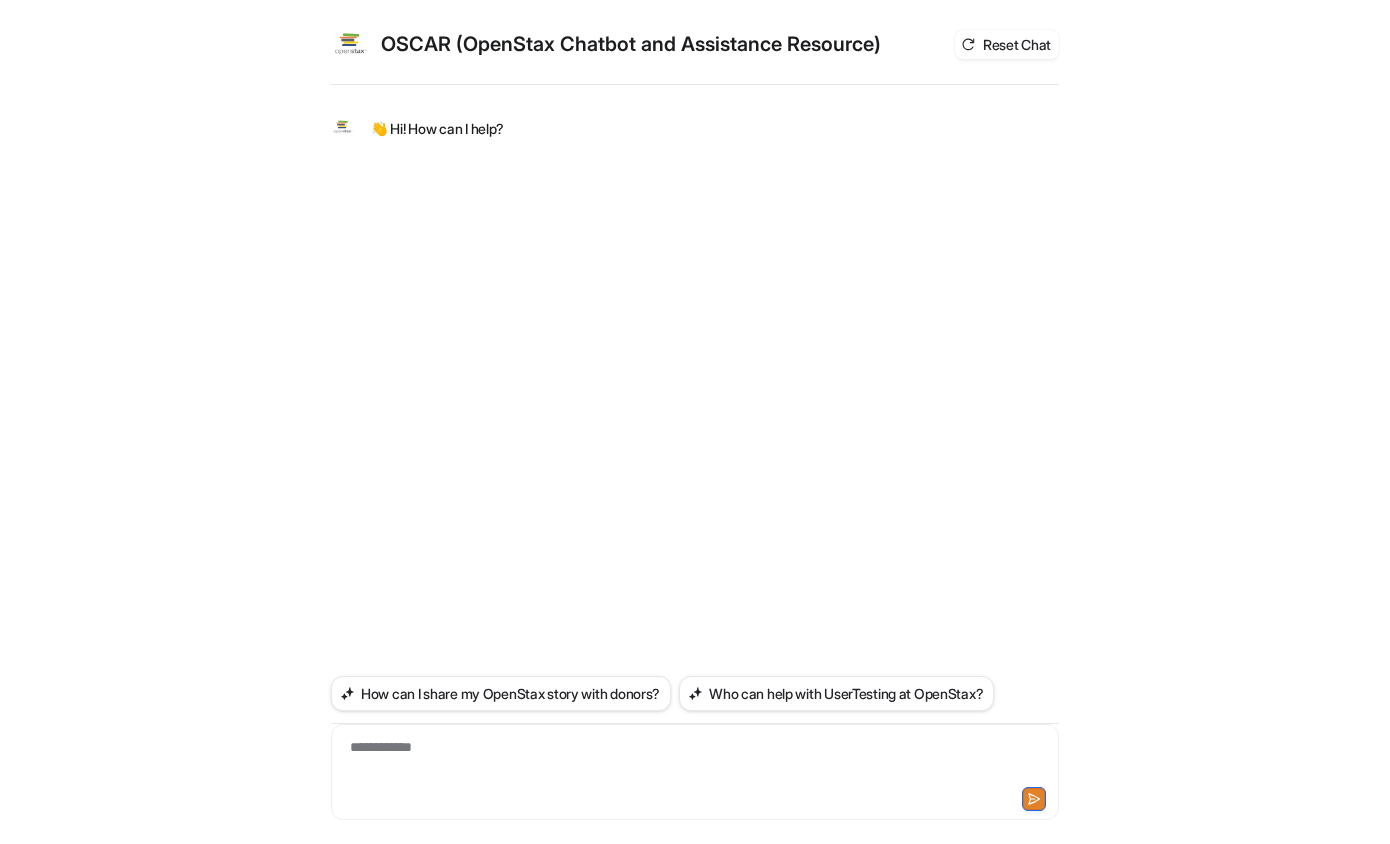 click on "**********" at bounding box center [695, 760] 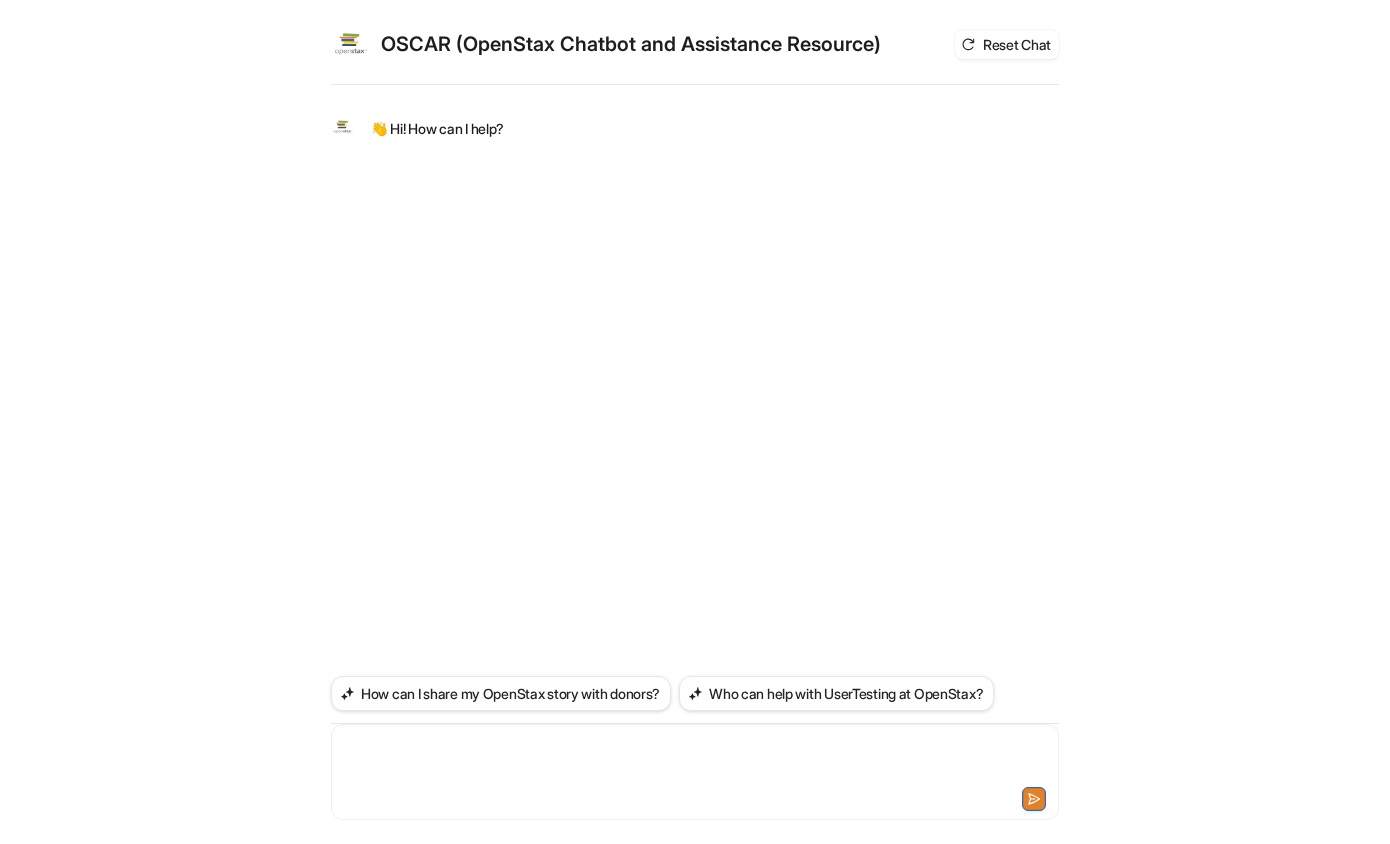 type 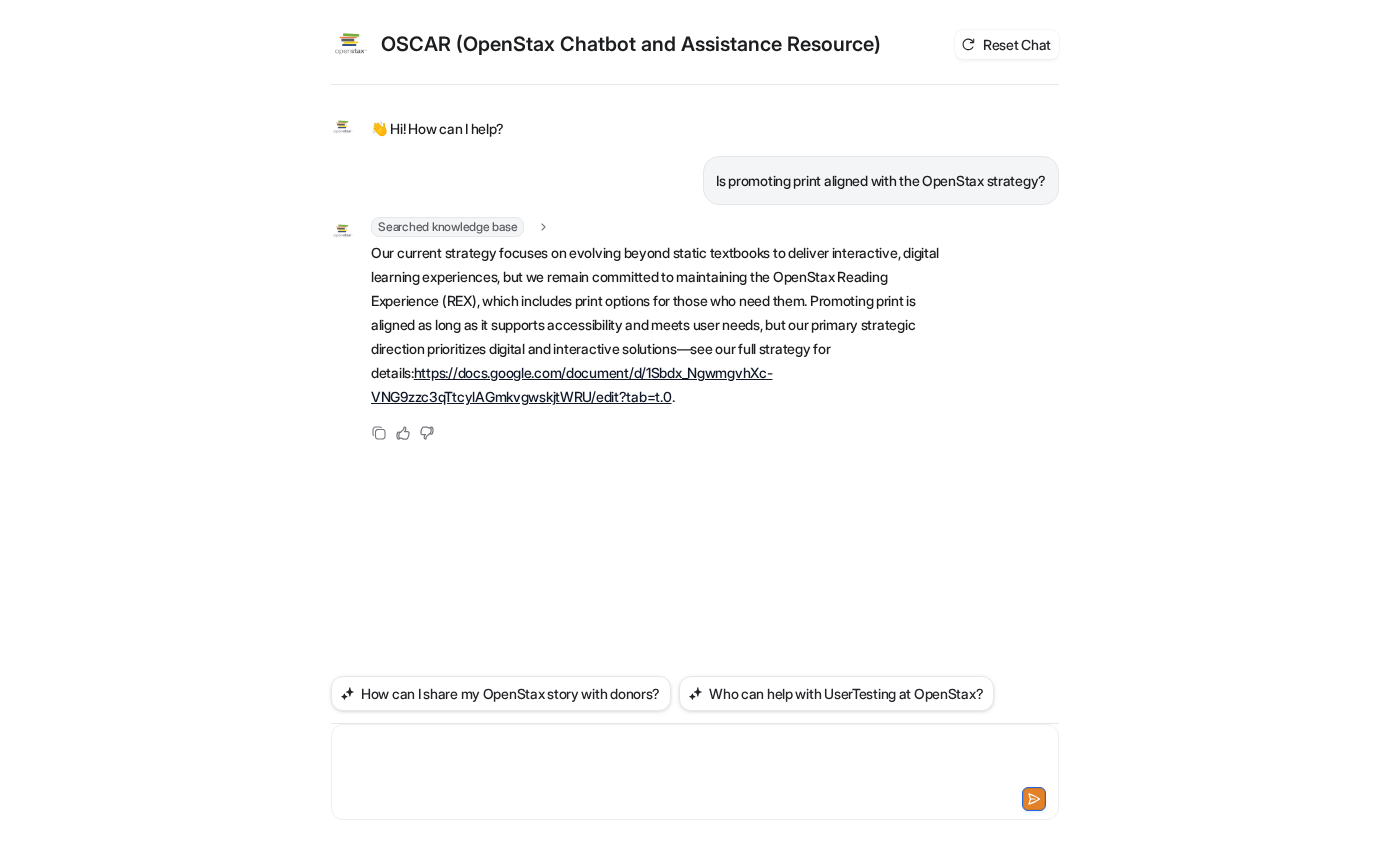 click on "Our current strategy focuses on evolving beyond static textbooks to deliver interactive, digital learning experiences, but we remain committed to maintaining the OpenStax Reading Experience (REX), which includes print options for those who need them. Promoting print is aligned as long as it supports accessibility and meets user needs, but our primary strategic direction prioritizes digital and interactive solutions—see our full strategy for details:  https://docs.google.com/document/d/1Sbdx_NgwmgvhXc-VNG9zzc3qTtcylAGmkvgwskjtWRU/edit?tab=t.0 ." at bounding box center (663, 325) 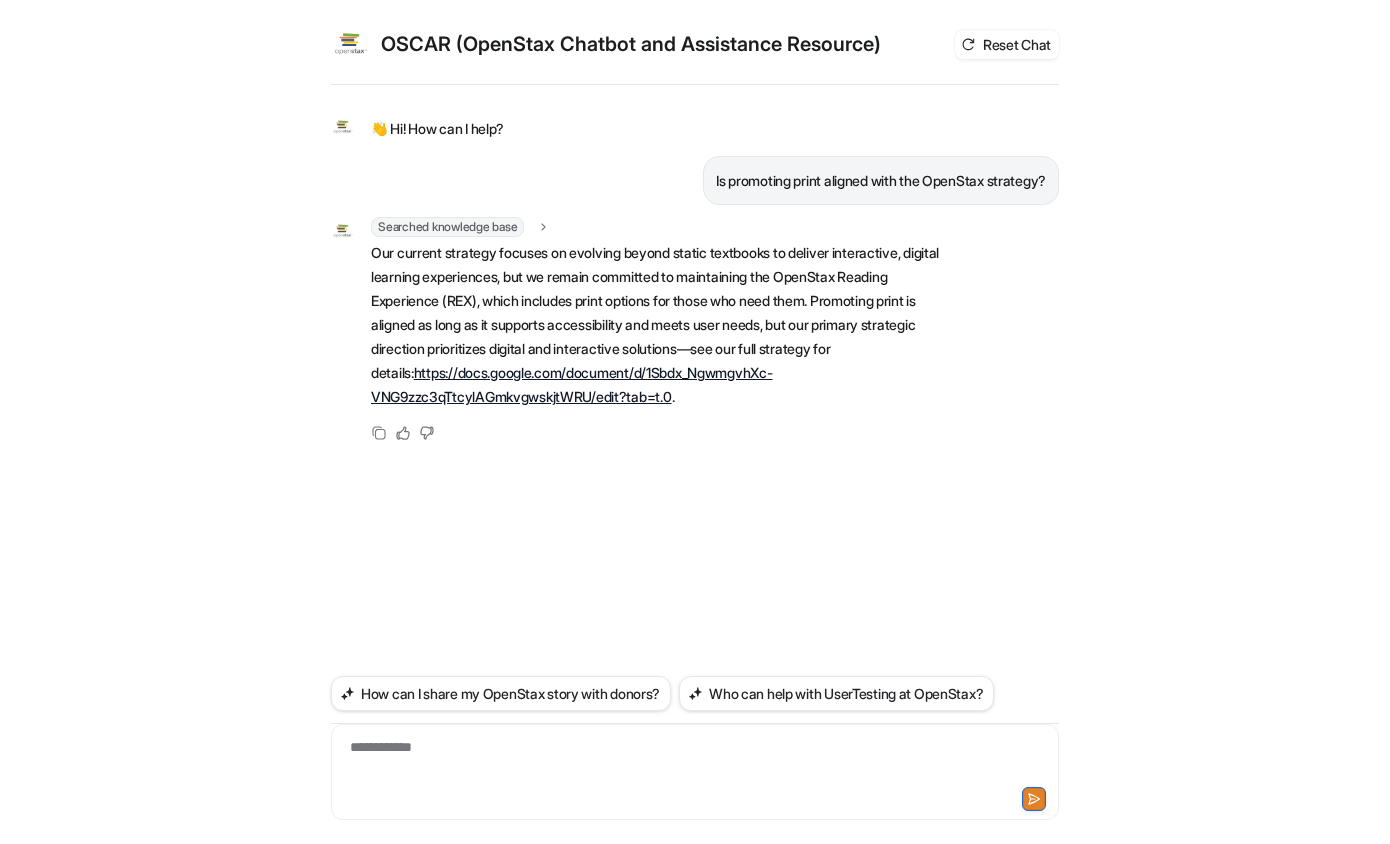 click on "https://docs.google.com/document/d/1Sbdx_NgwmgvhXc-VNG9zzc3qTtcylAGmkvgwskjtWRU/edit?tab=t.0" at bounding box center [572, 384] 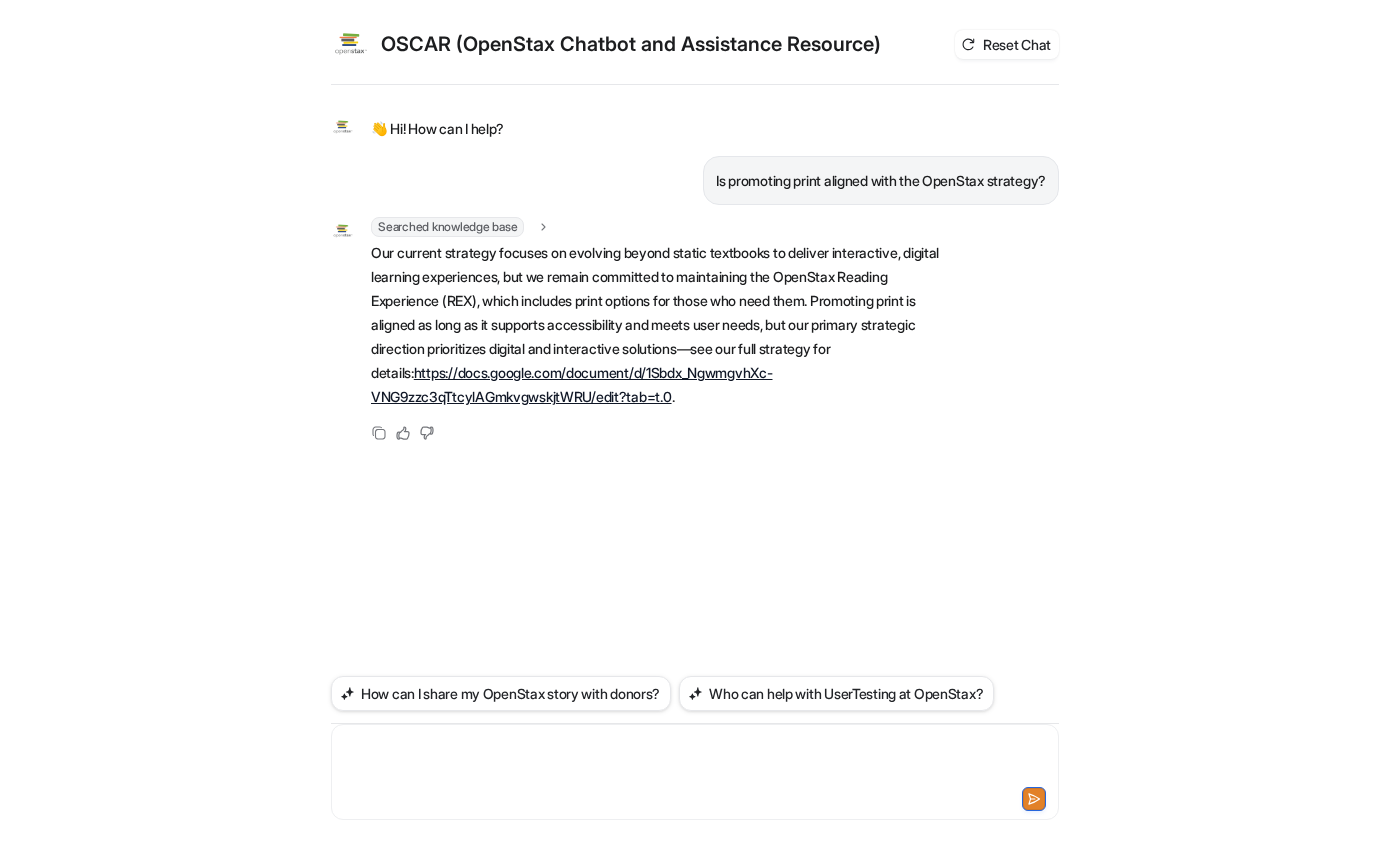 click at bounding box center [695, 760] 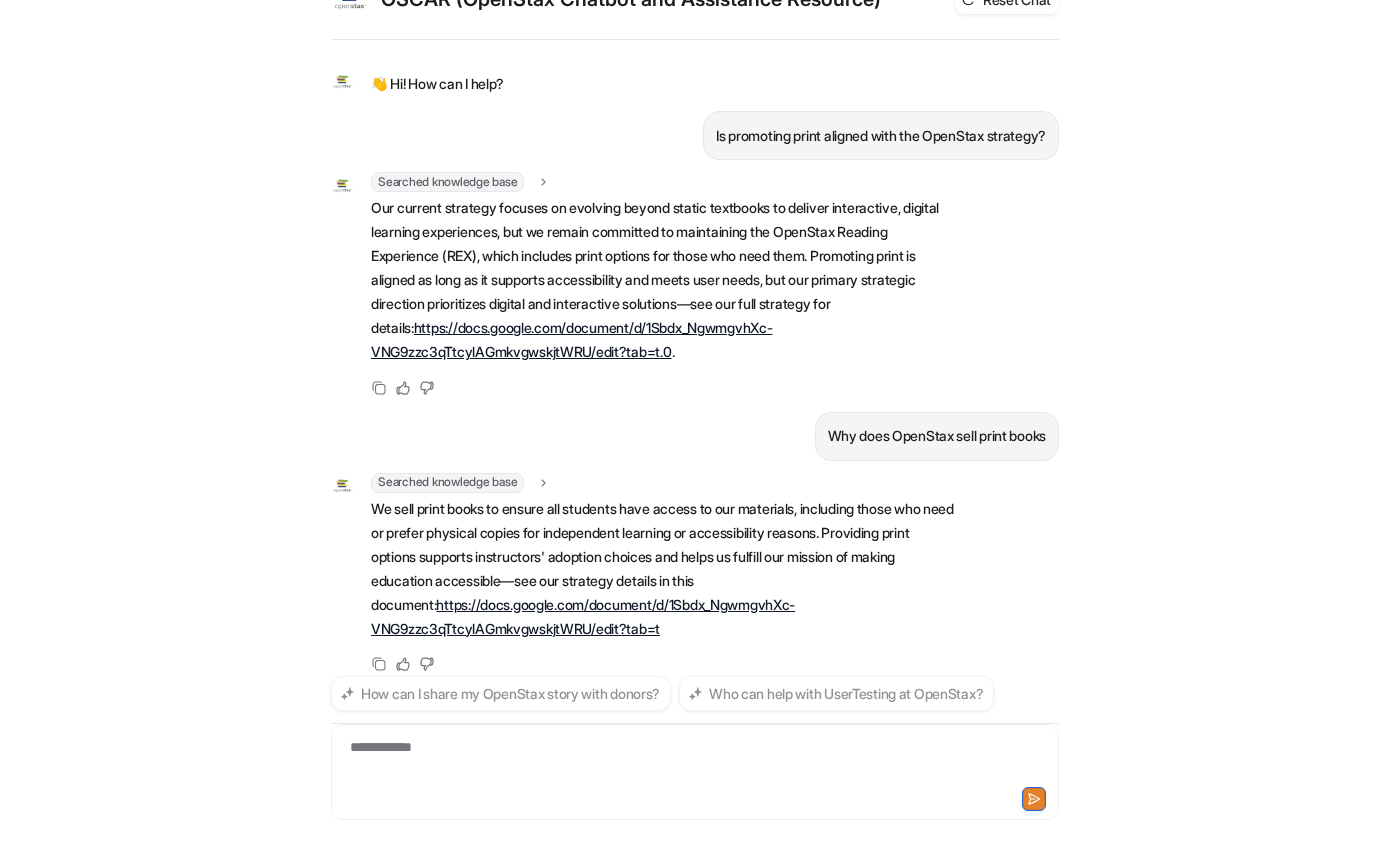 scroll, scrollTop: 65, scrollLeft: 0, axis: vertical 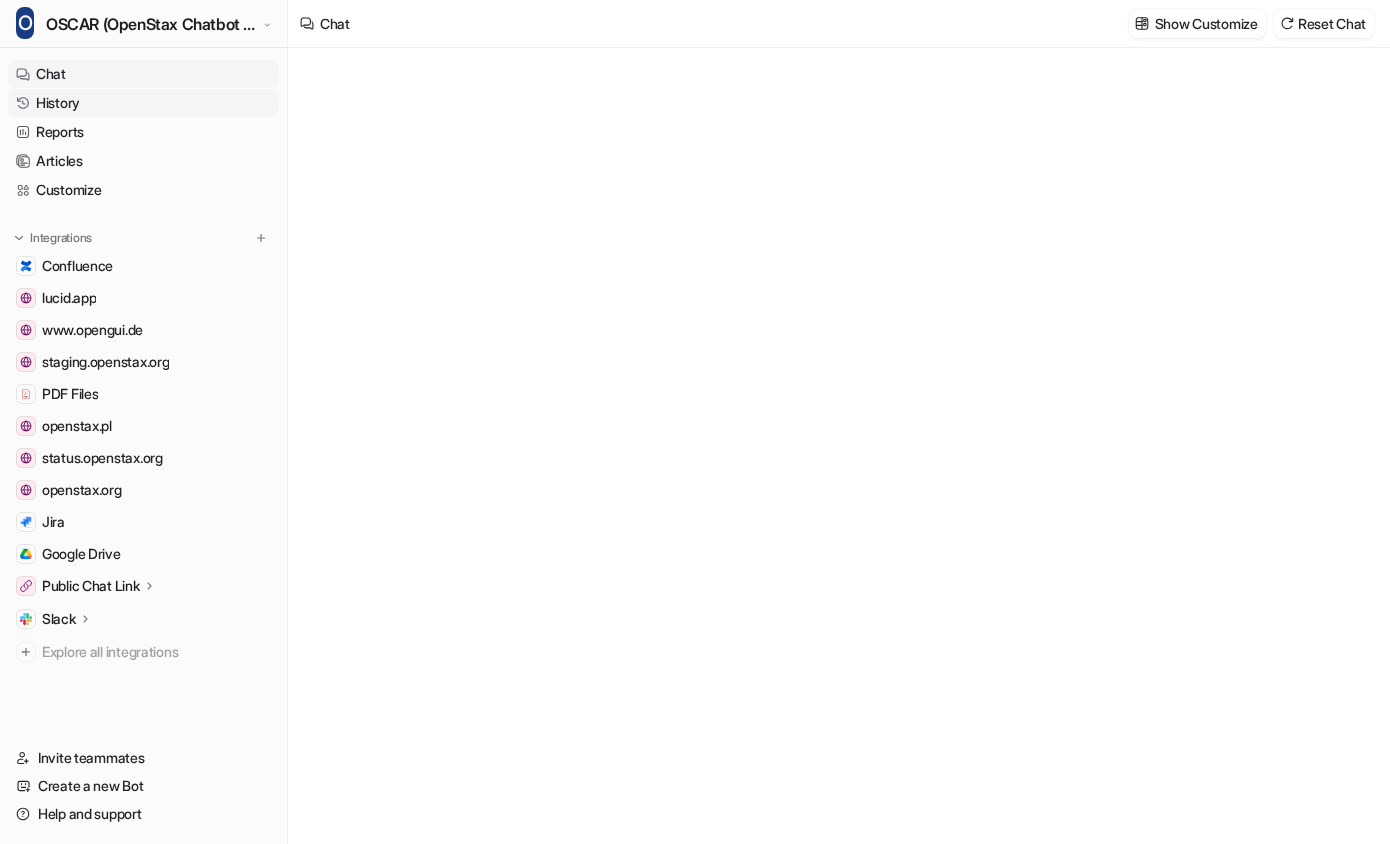 click on "History" at bounding box center [143, 103] 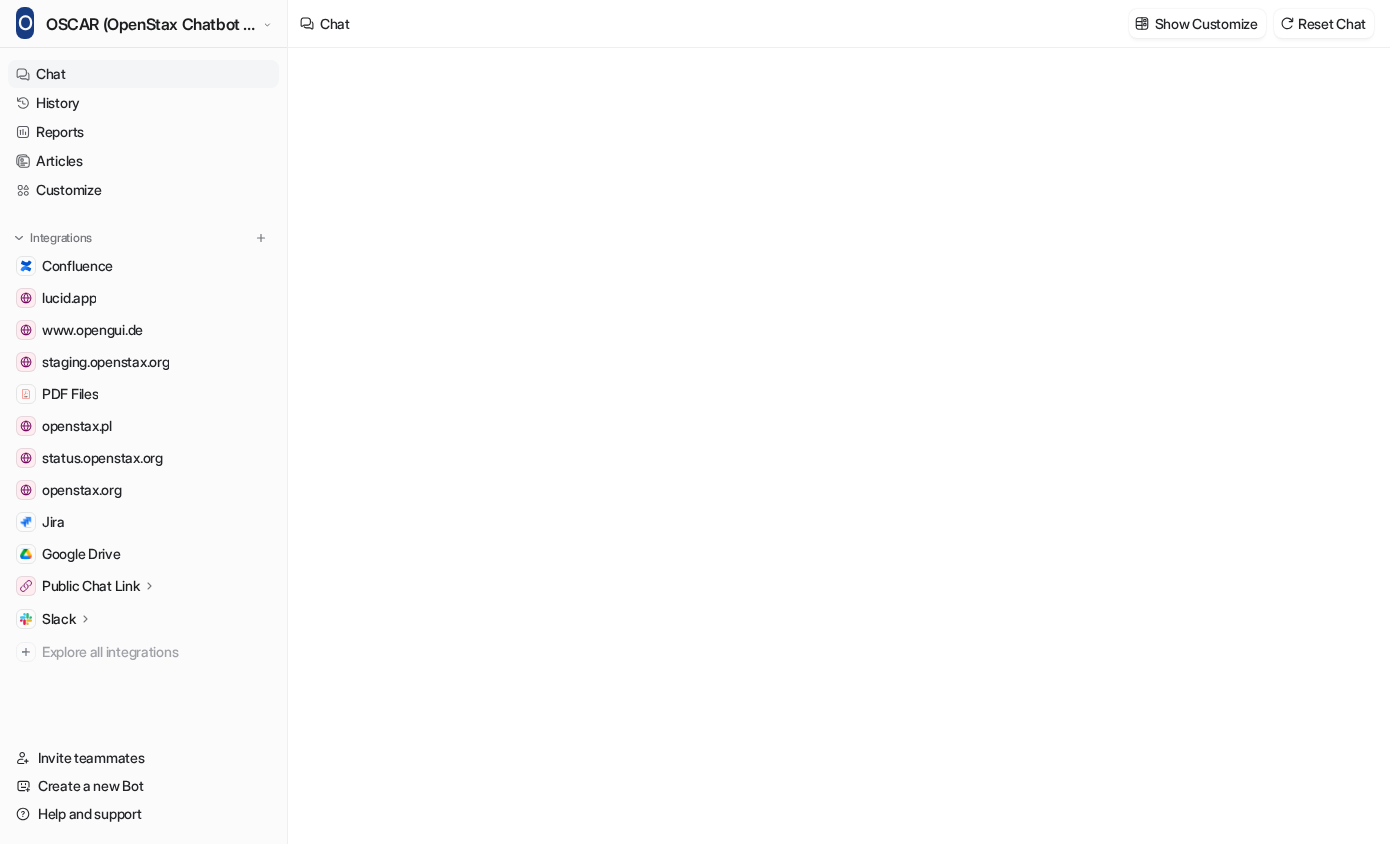 type on "**********" 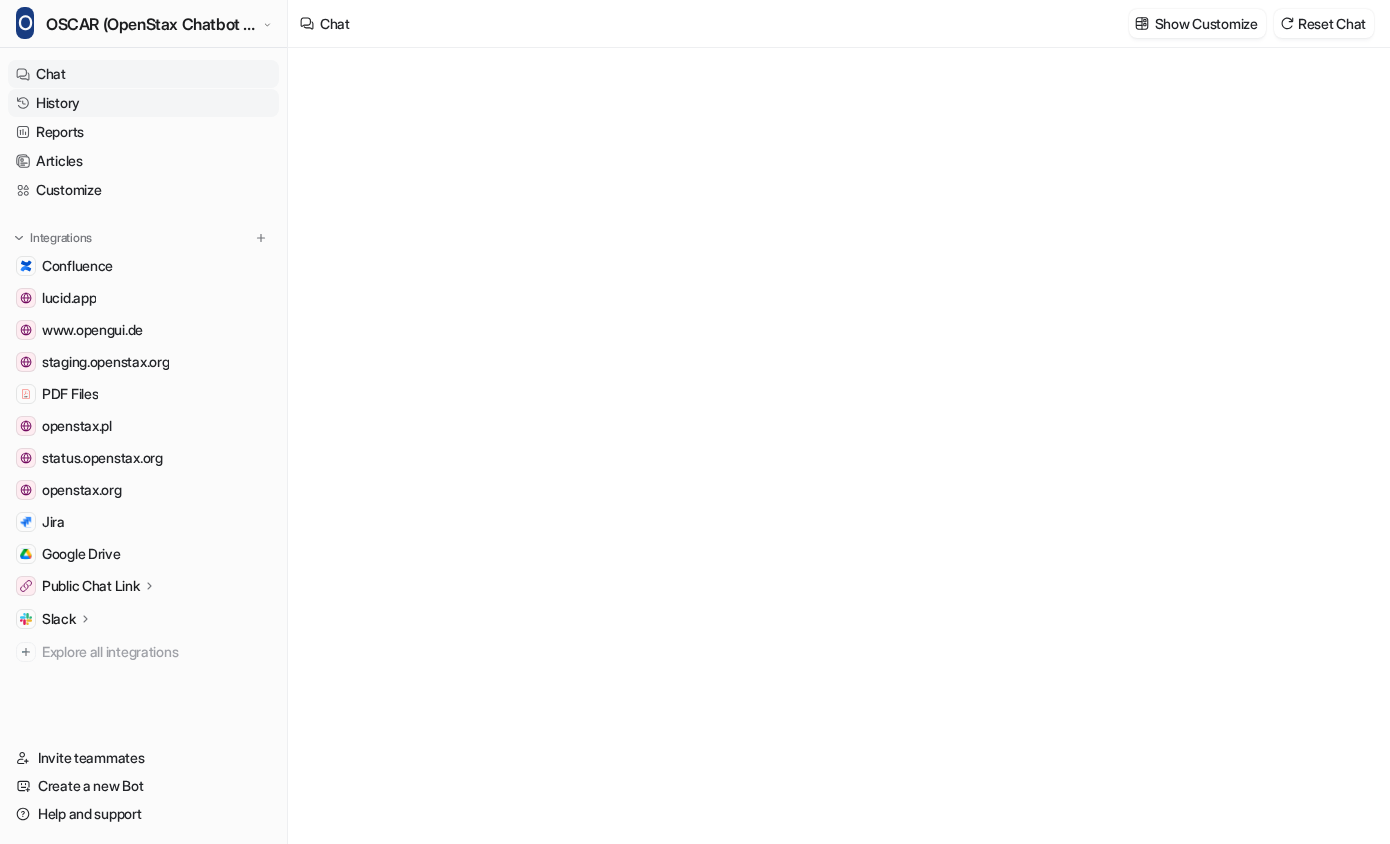 click on "History" at bounding box center [143, 103] 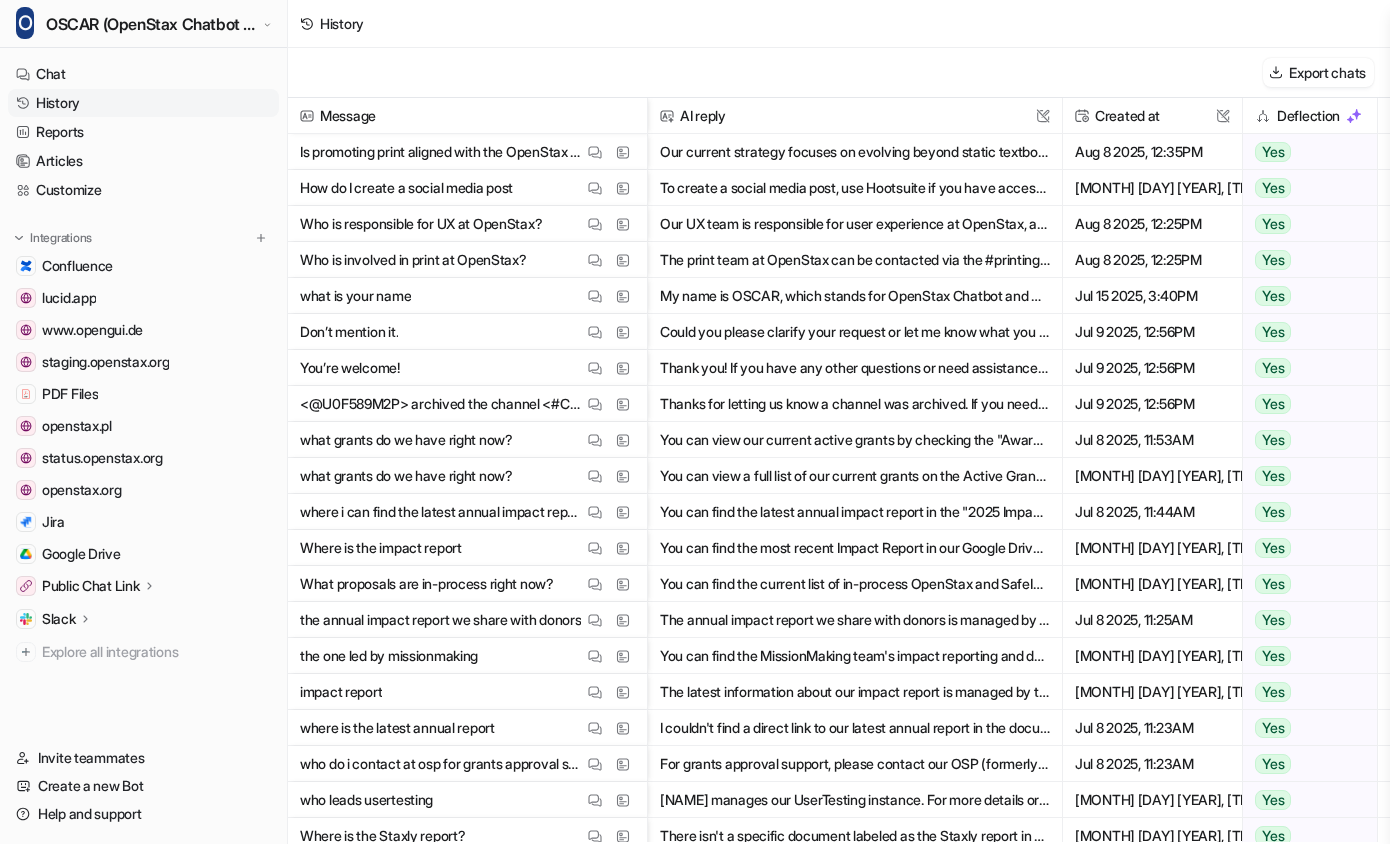 click on "Our UX team is responsible for user experience at OpenStax, and you can contact them via their Slack channel (#ux) for any UX-related needs.
For more details and resources, you can review our UX trac" at bounding box center (855, 224) 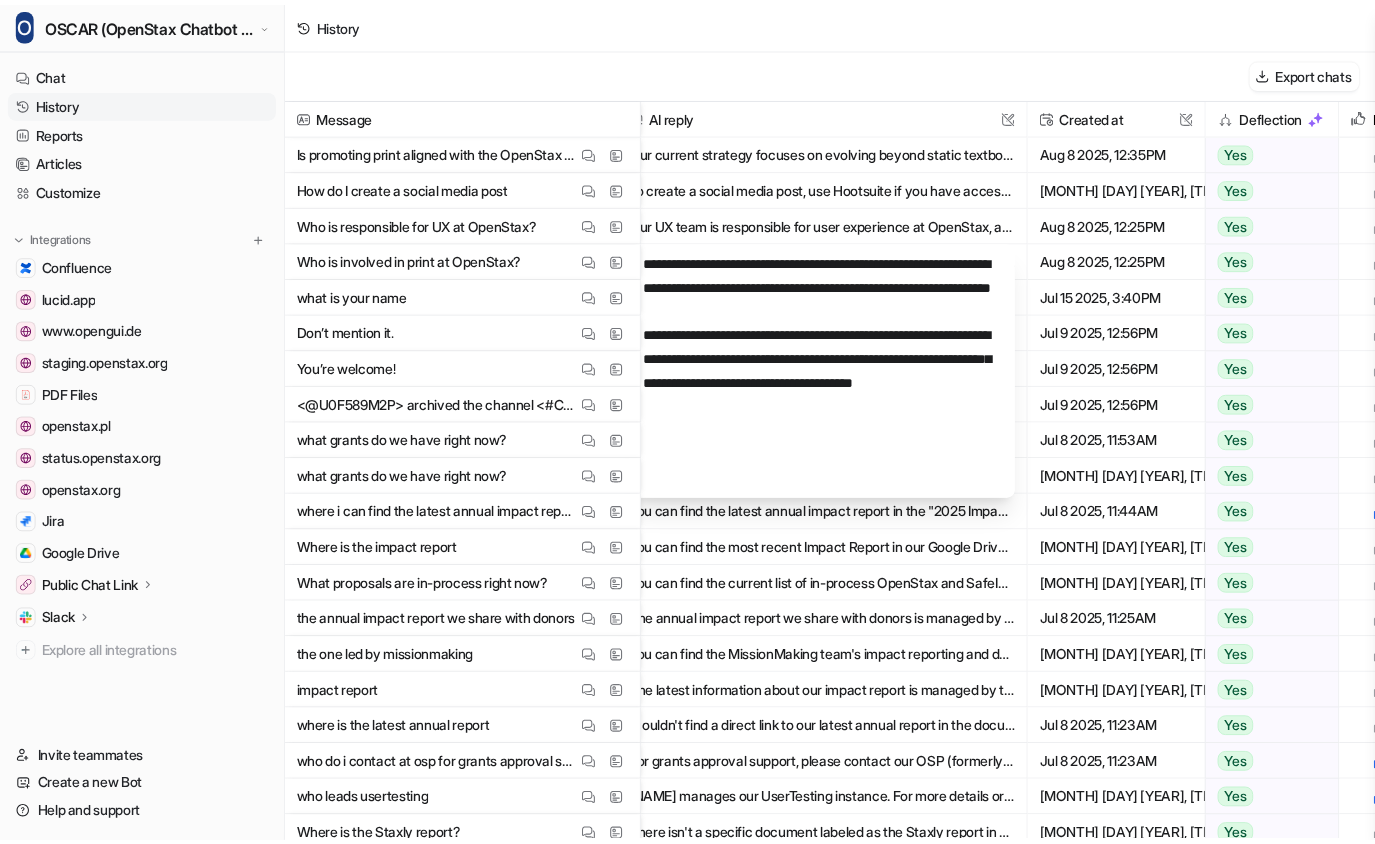 scroll, scrollTop: 0, scrollLeft: 0, axis: both 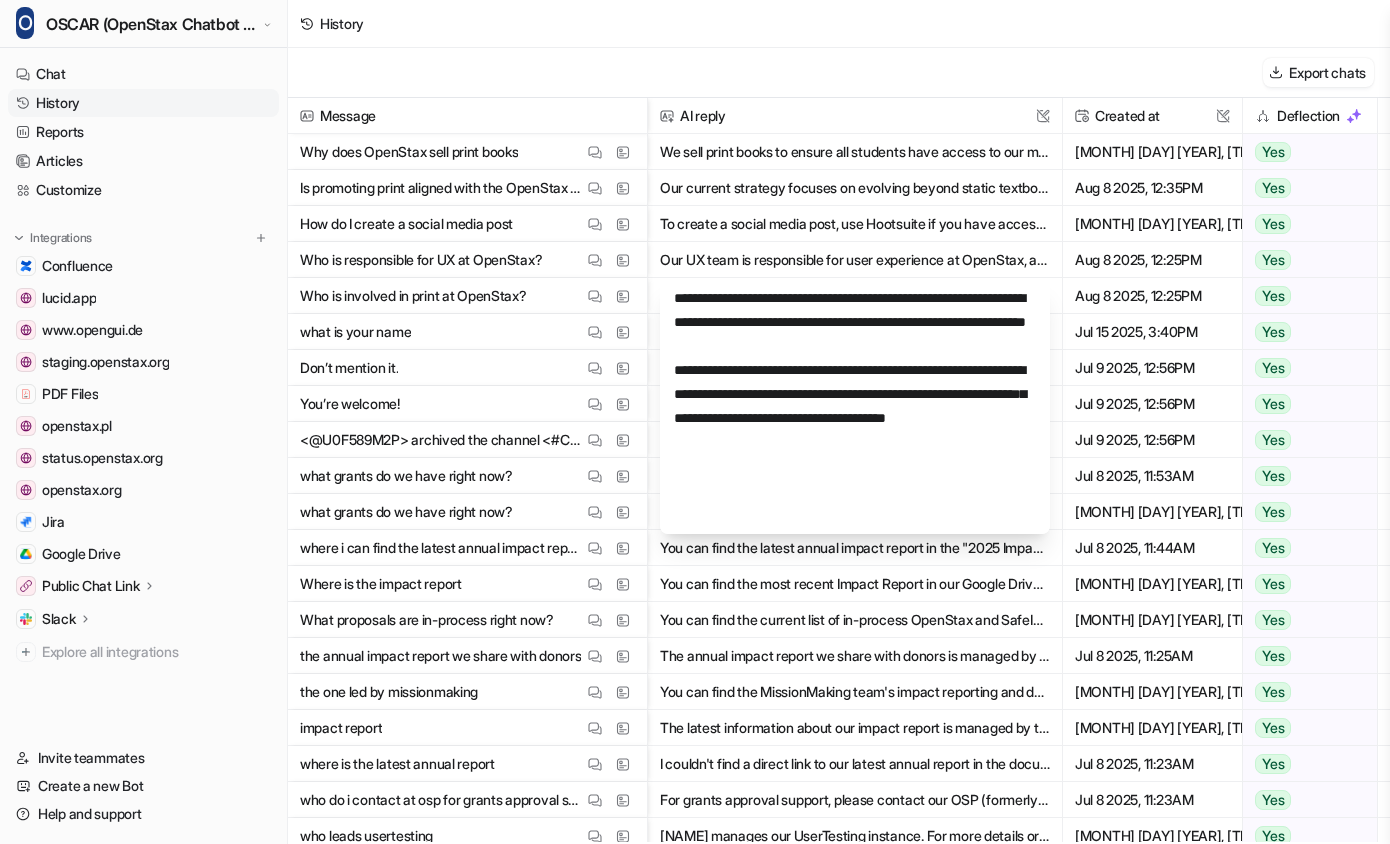 click on "Export chats" at bounding box center [839, 73] 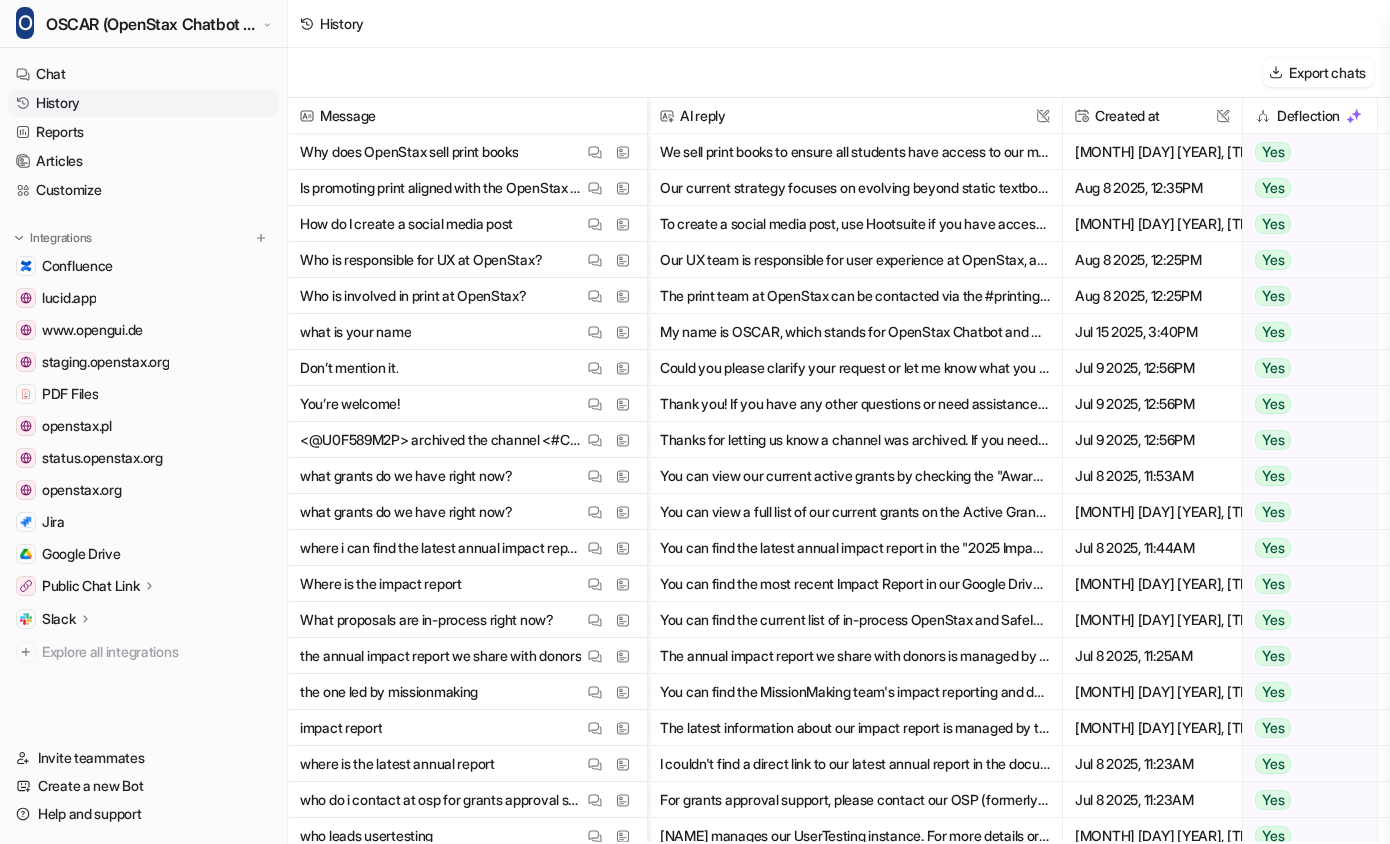 click on "Slack" at bounding box center [59, 619] 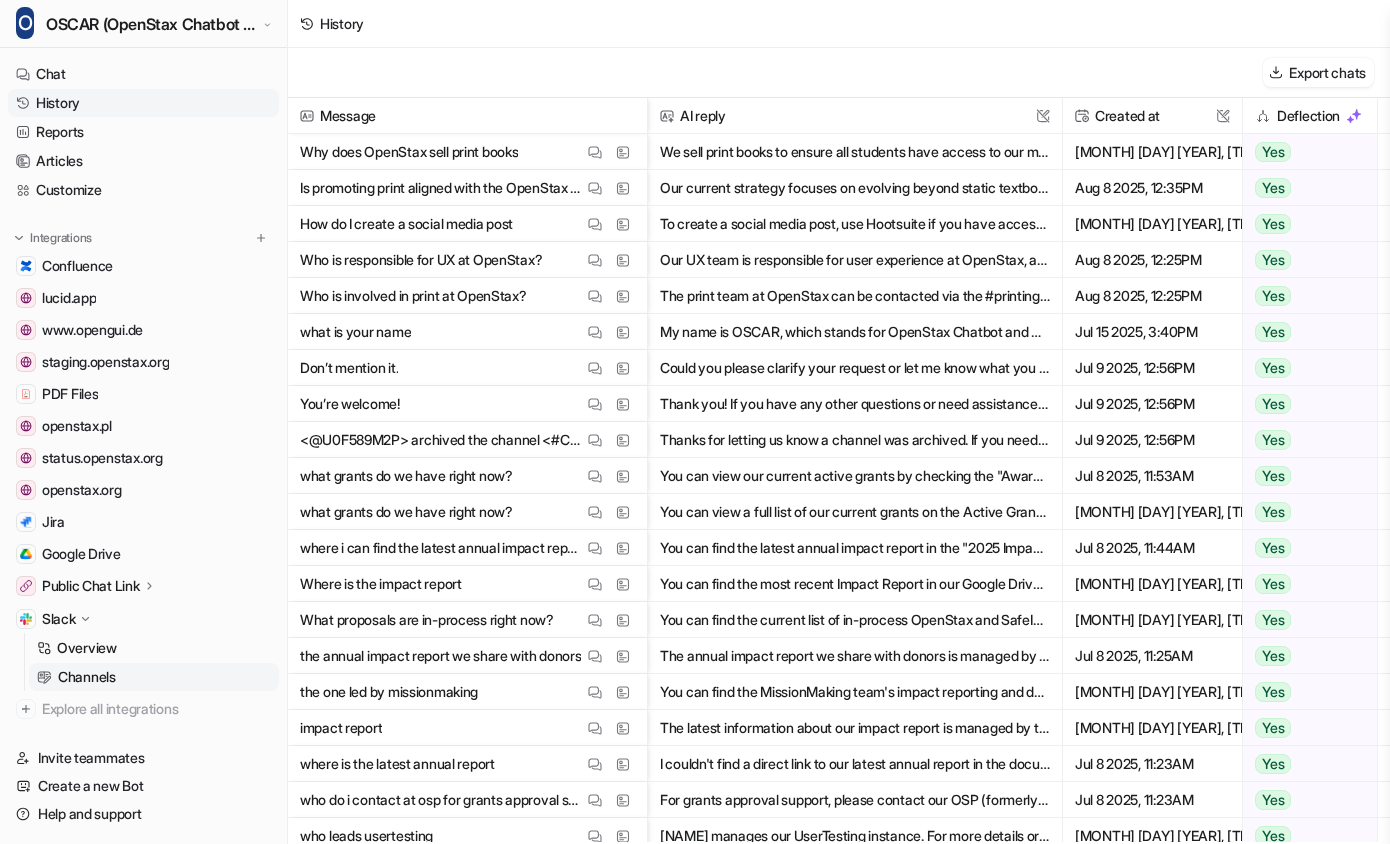 click on "Channels" at bounding box center (87, 677) 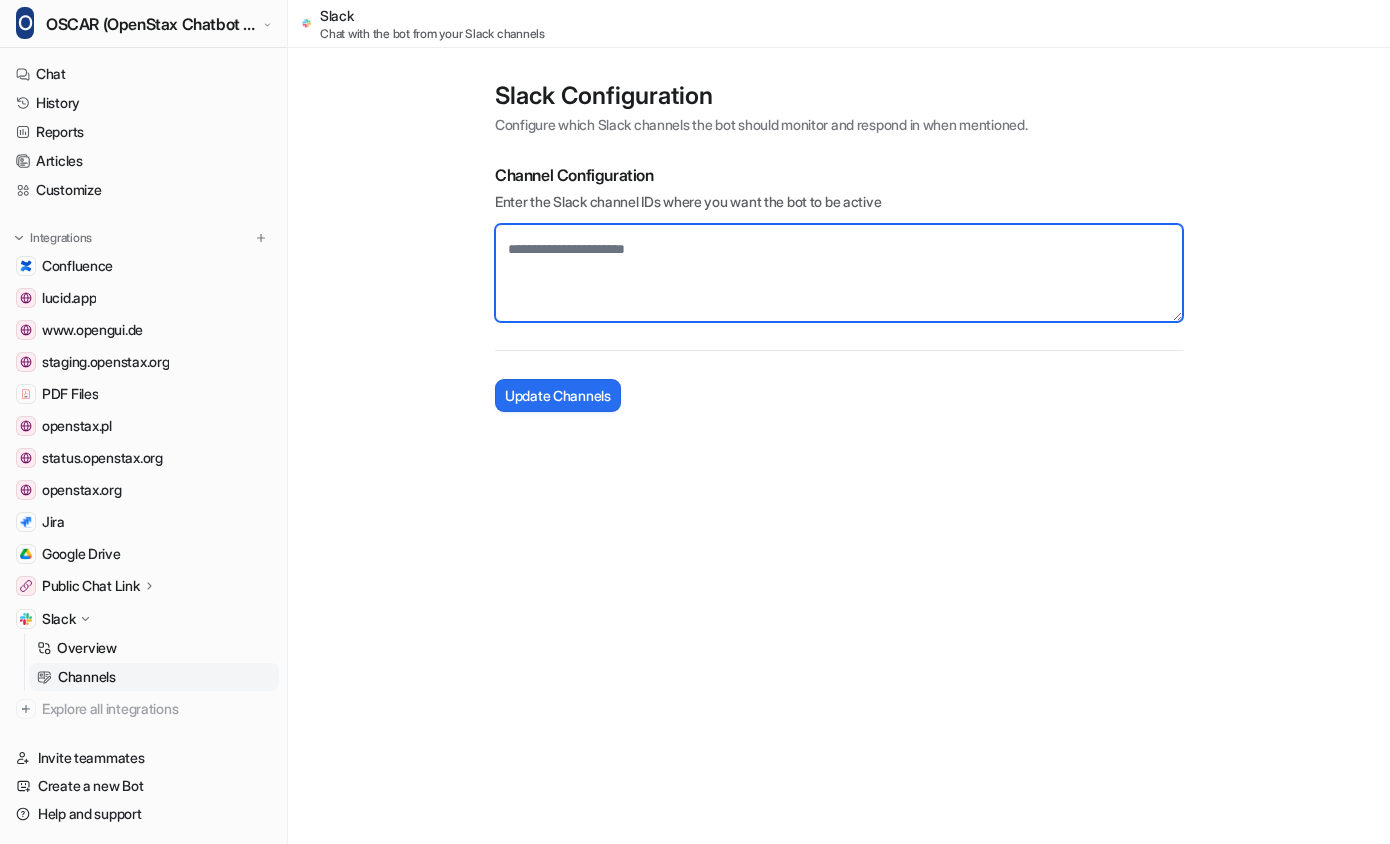 click at bounding box center [839, 273] 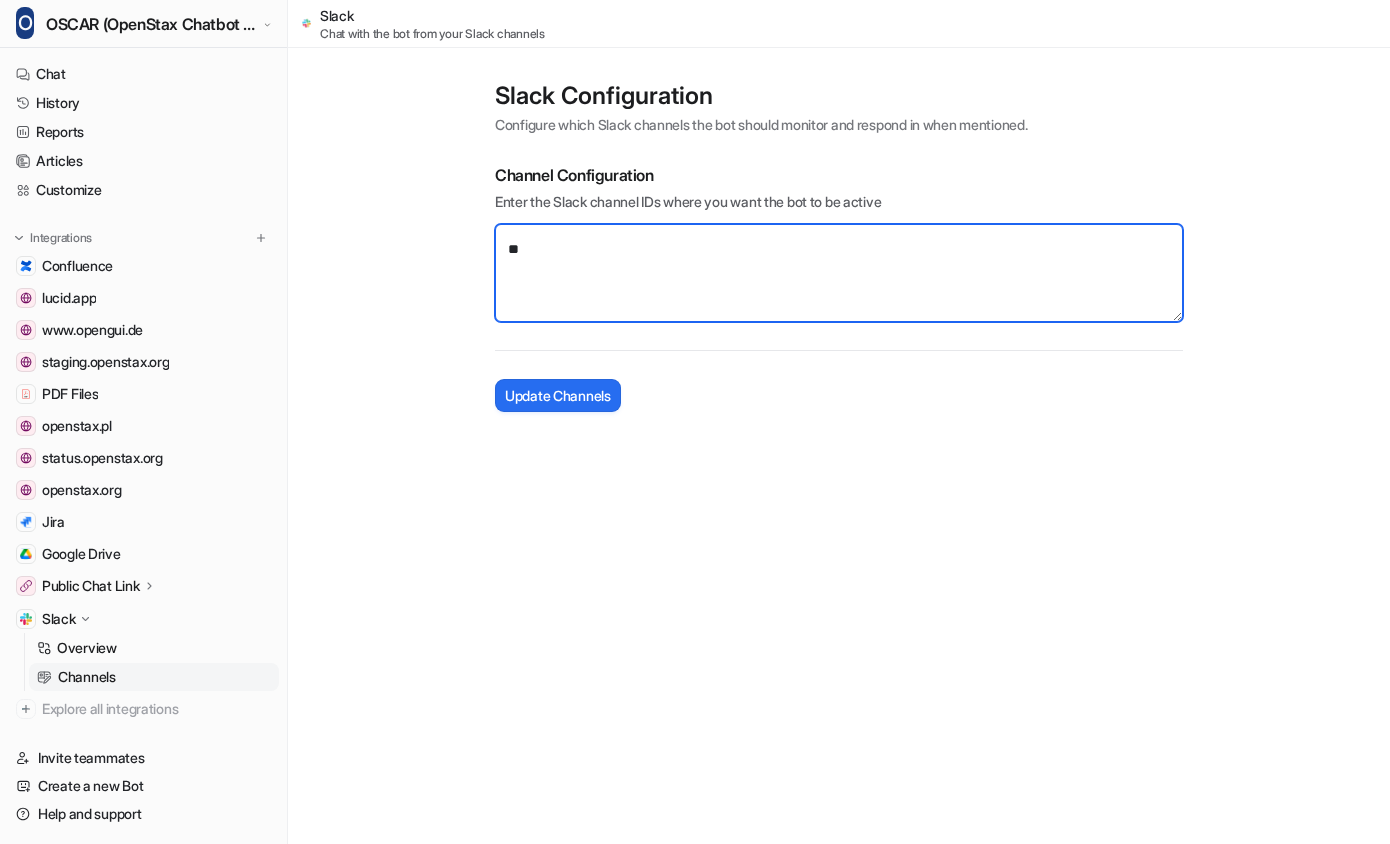 type on "*" 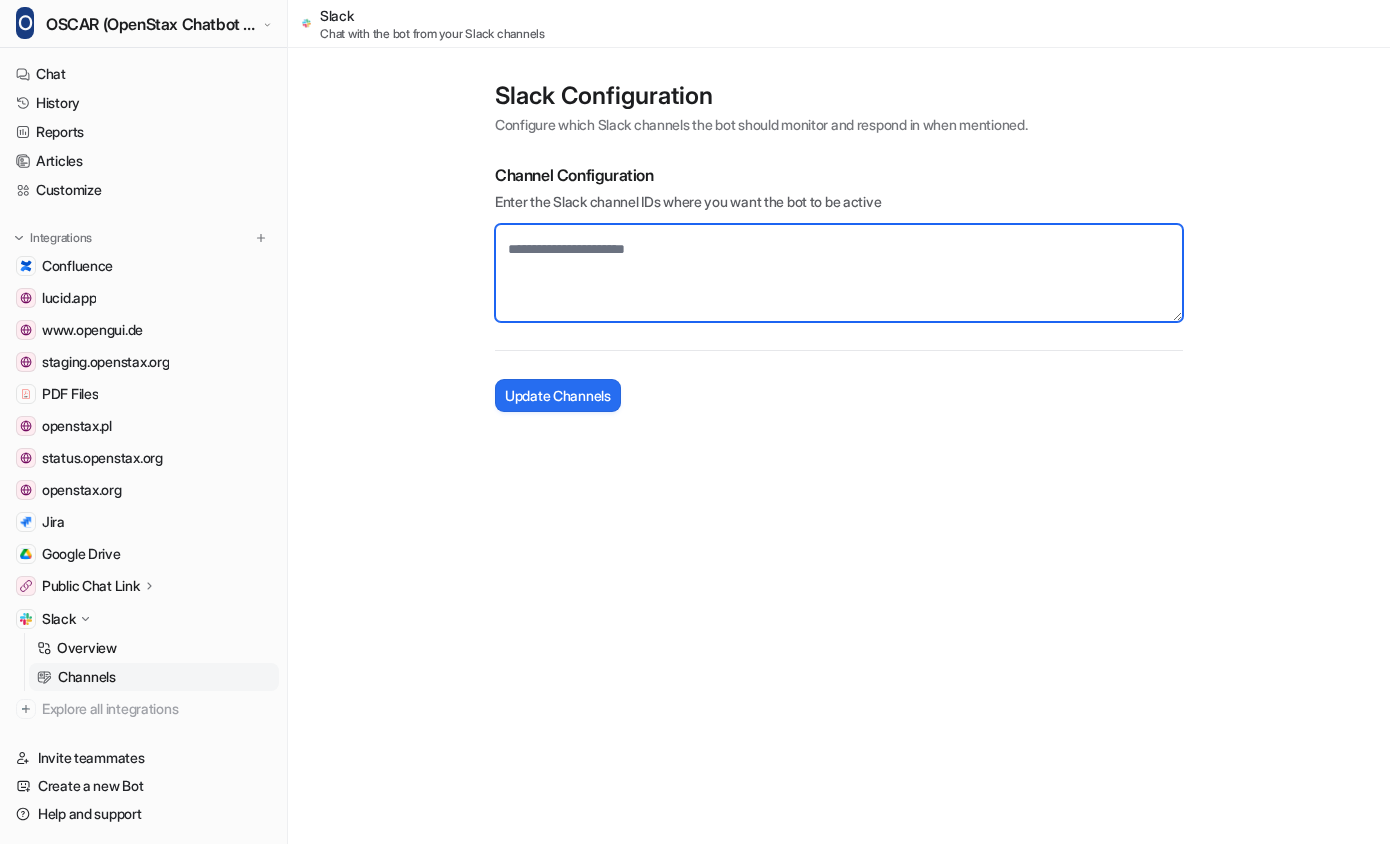 paste on "*********" 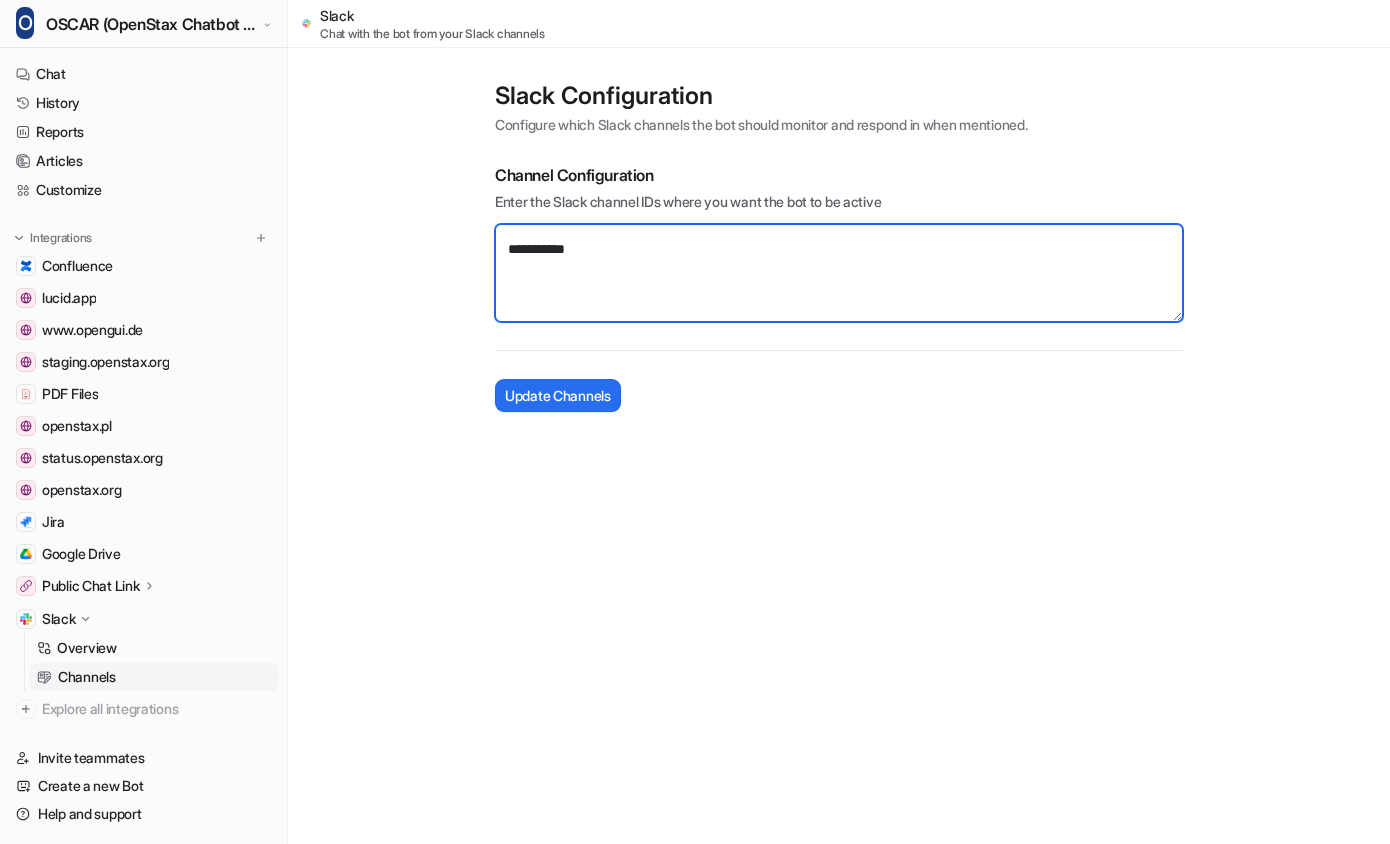 paste on "**********" 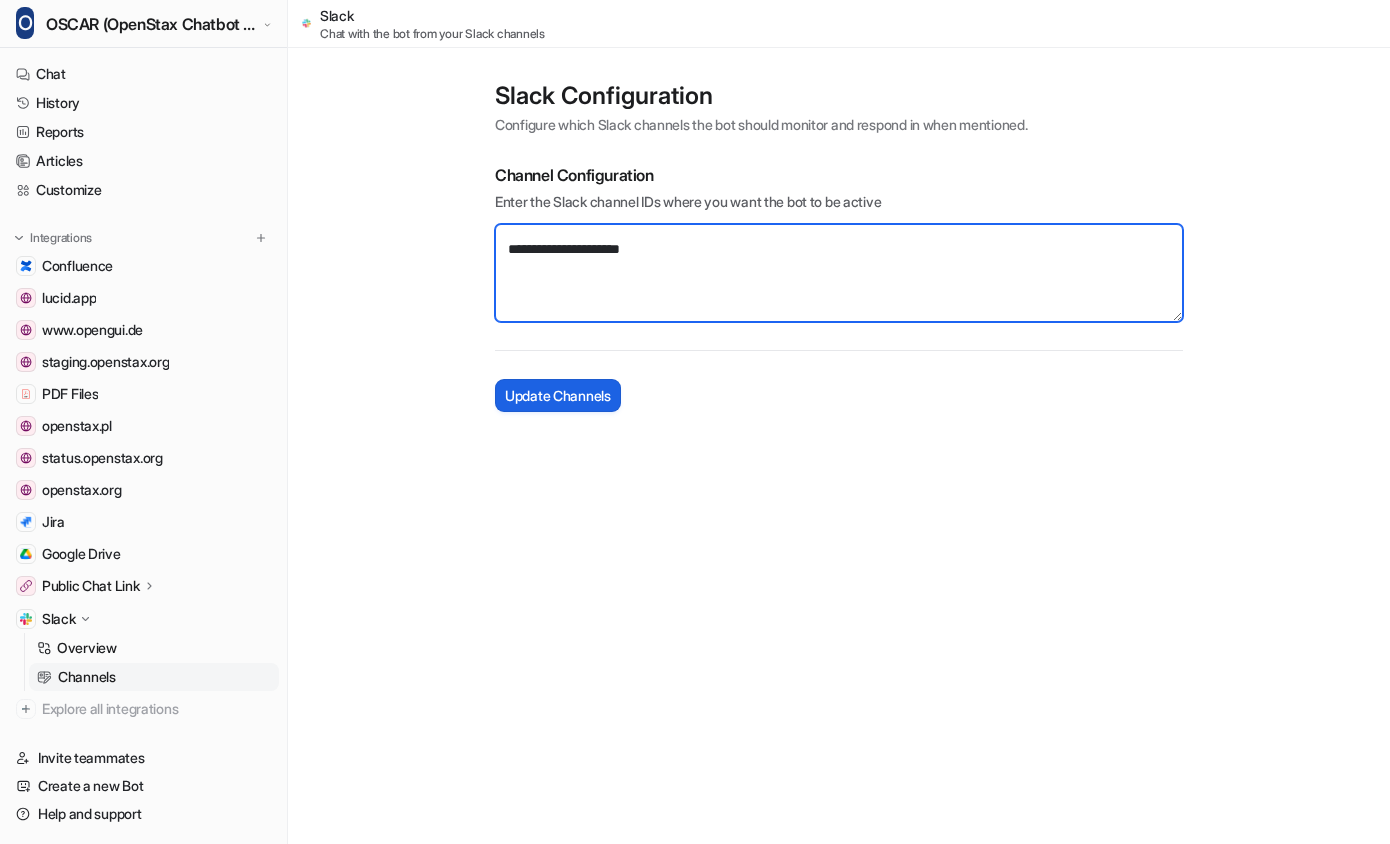 type on "**********" 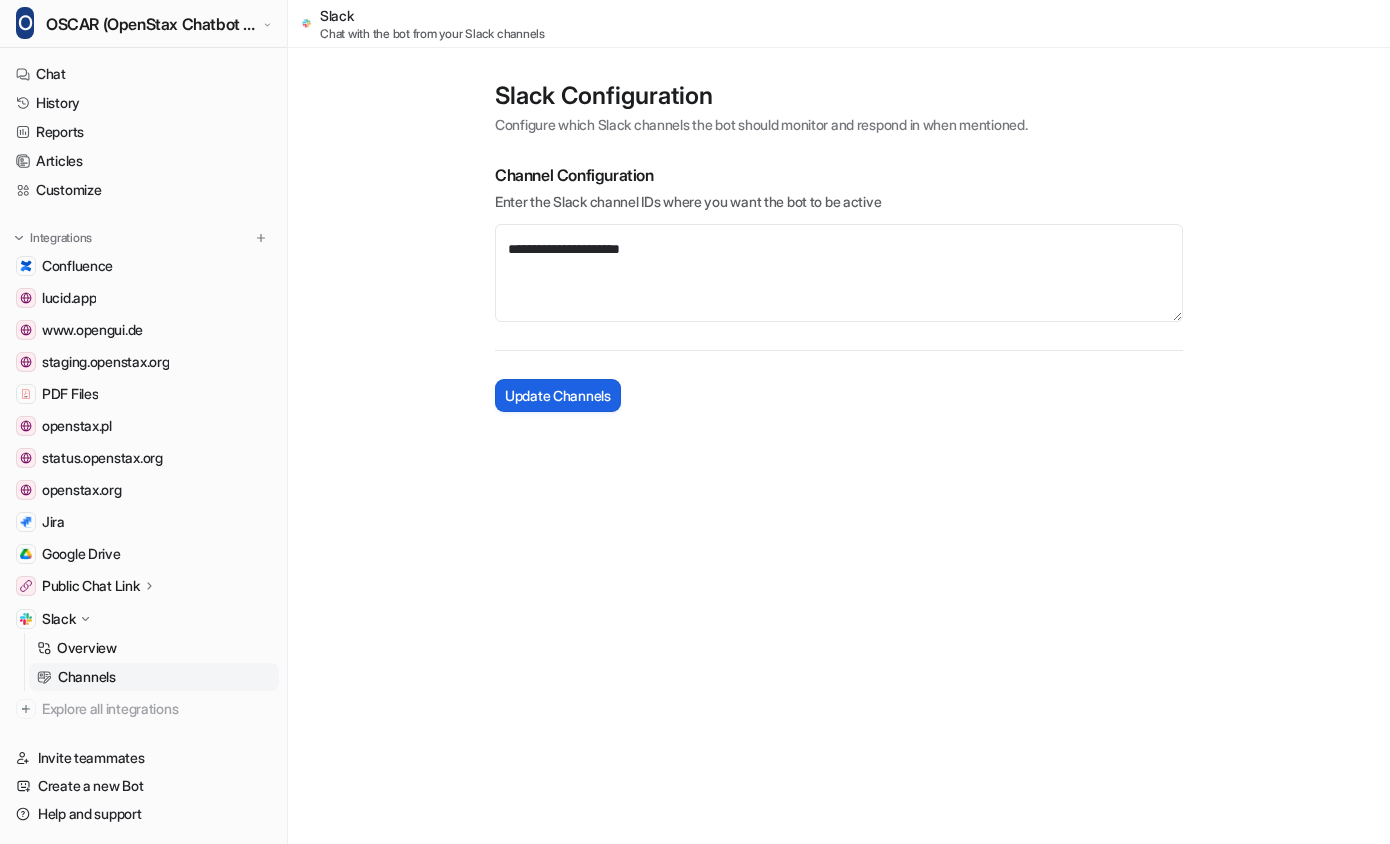 click on "Update Channels" at bounding box center (558, 395) 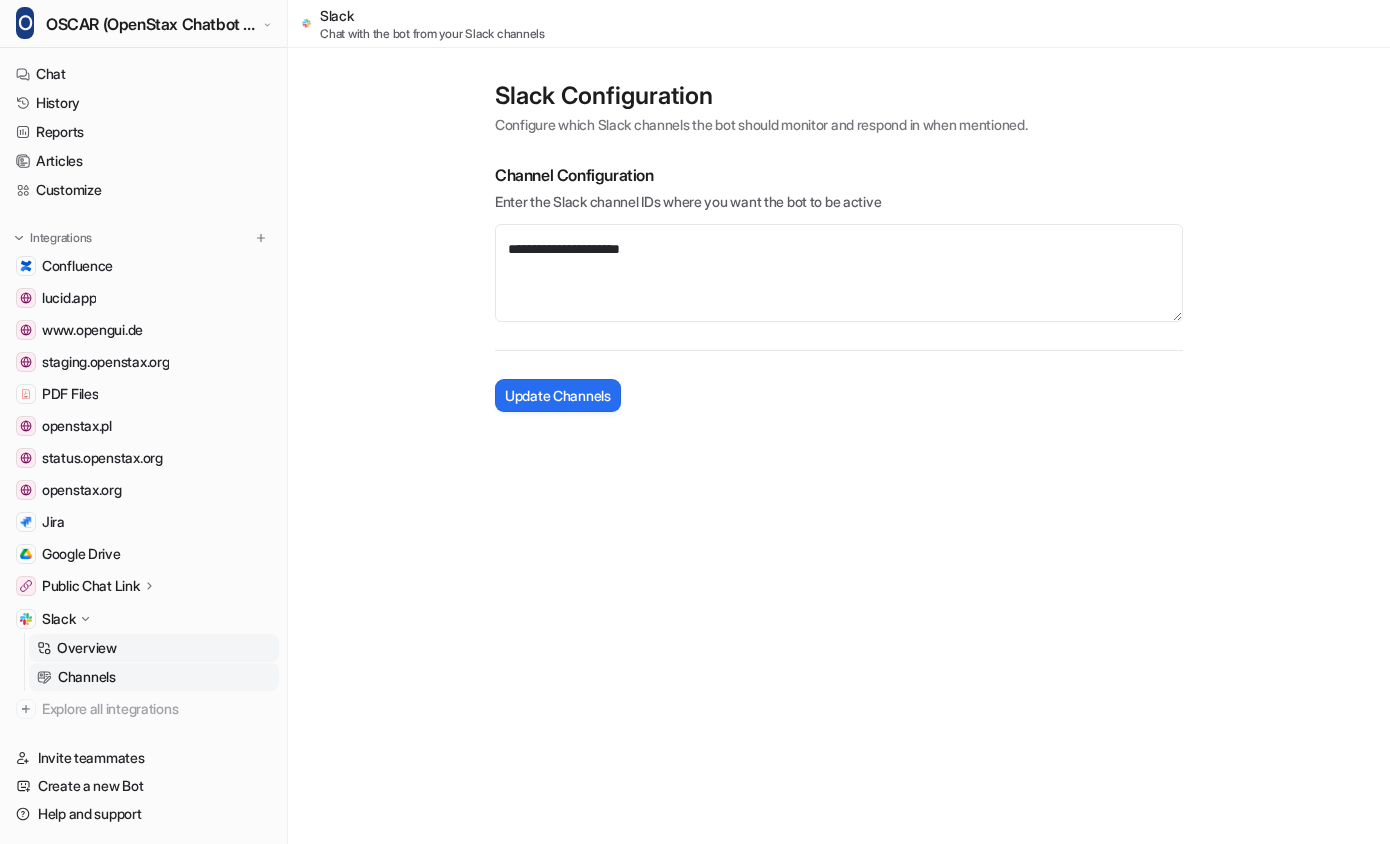 click on "Overview" at bounding box center (154, 648) 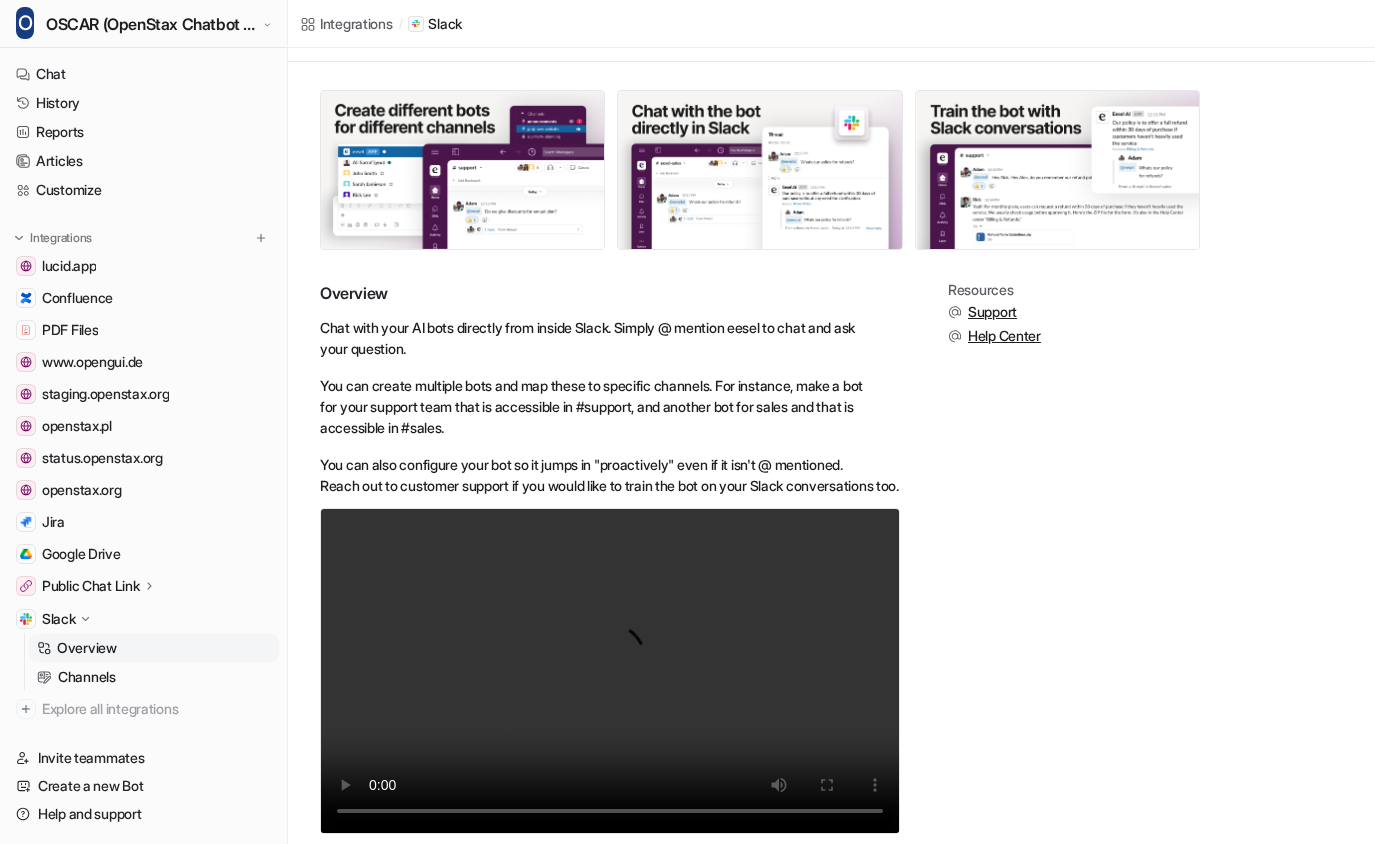 scroll, scrollTop: 160, scrollLeft: 0, axis: vertical 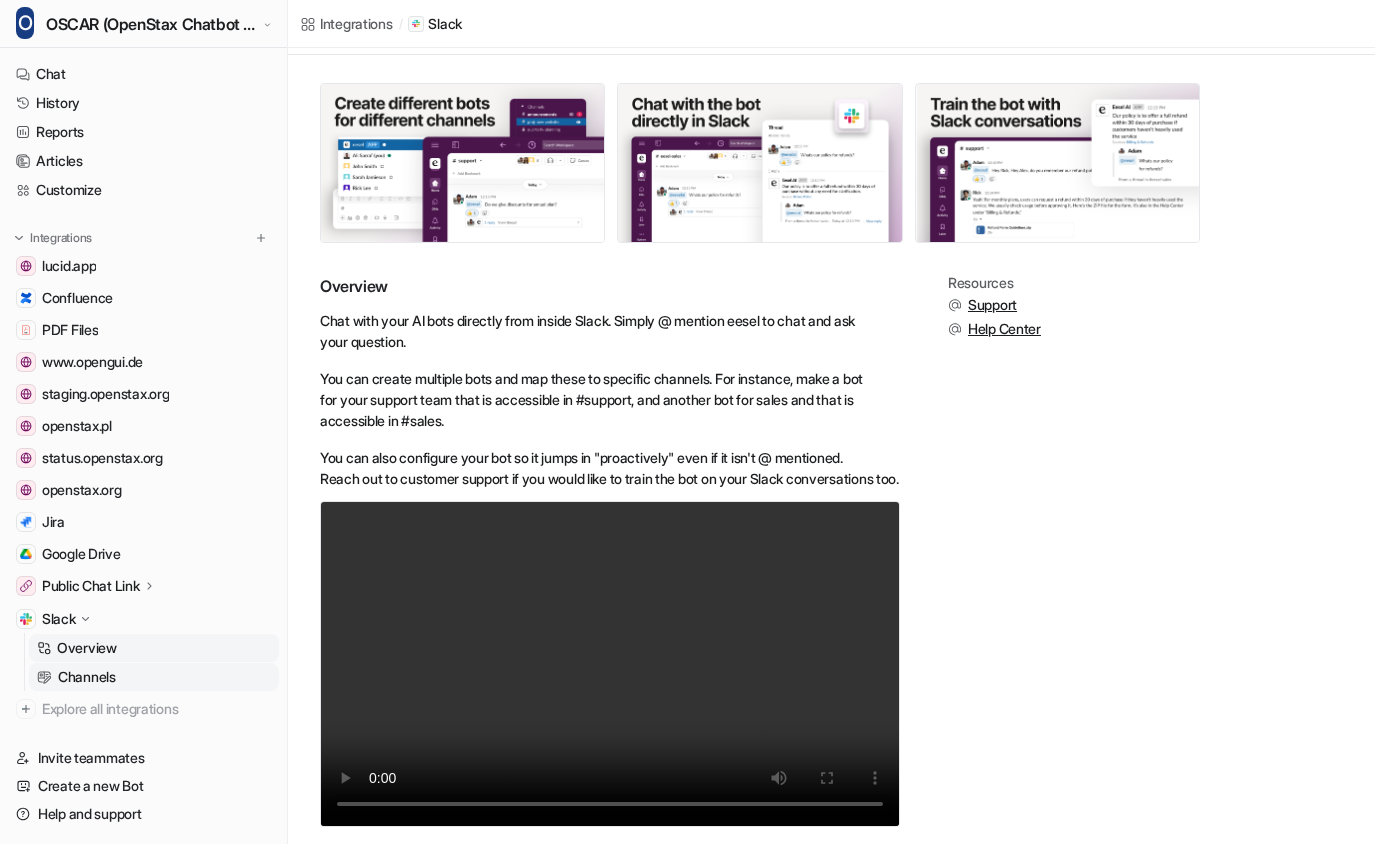 click on "Channels" at bounding box center [87, 677] 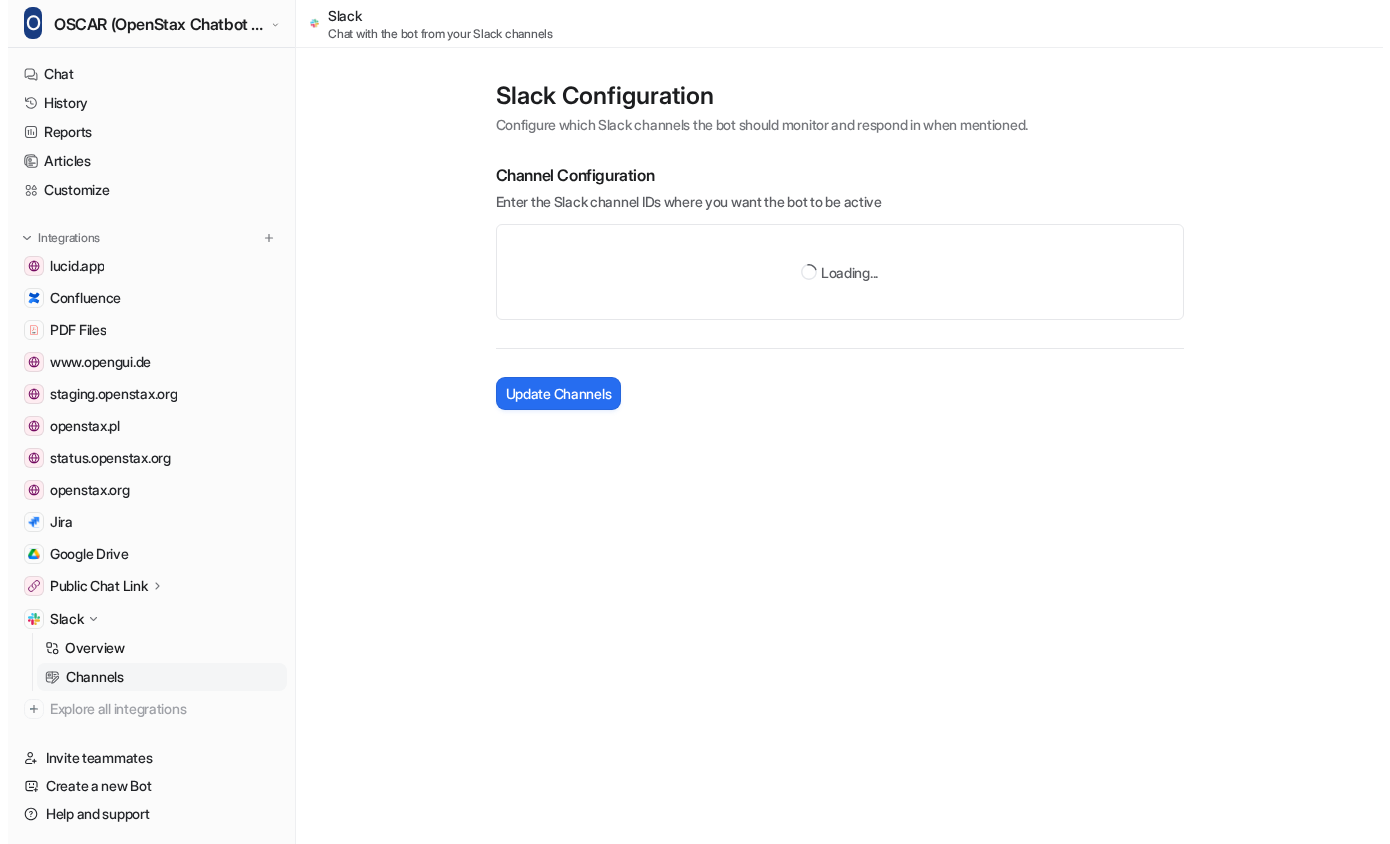 scroll, scrollTop: 0, scrollLeft: 0, axis: both 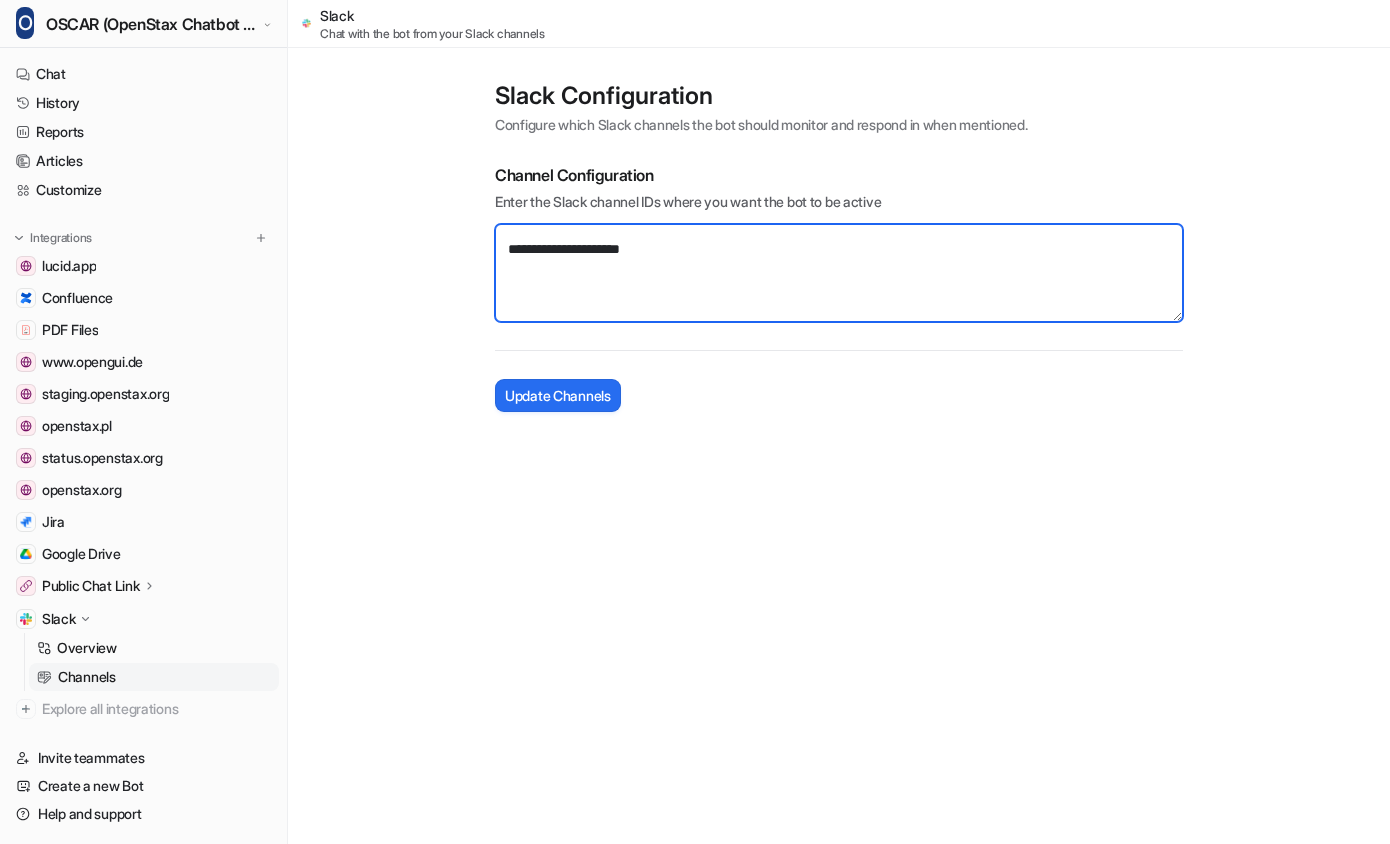 click on "**********" at bounding box center [839, 273] 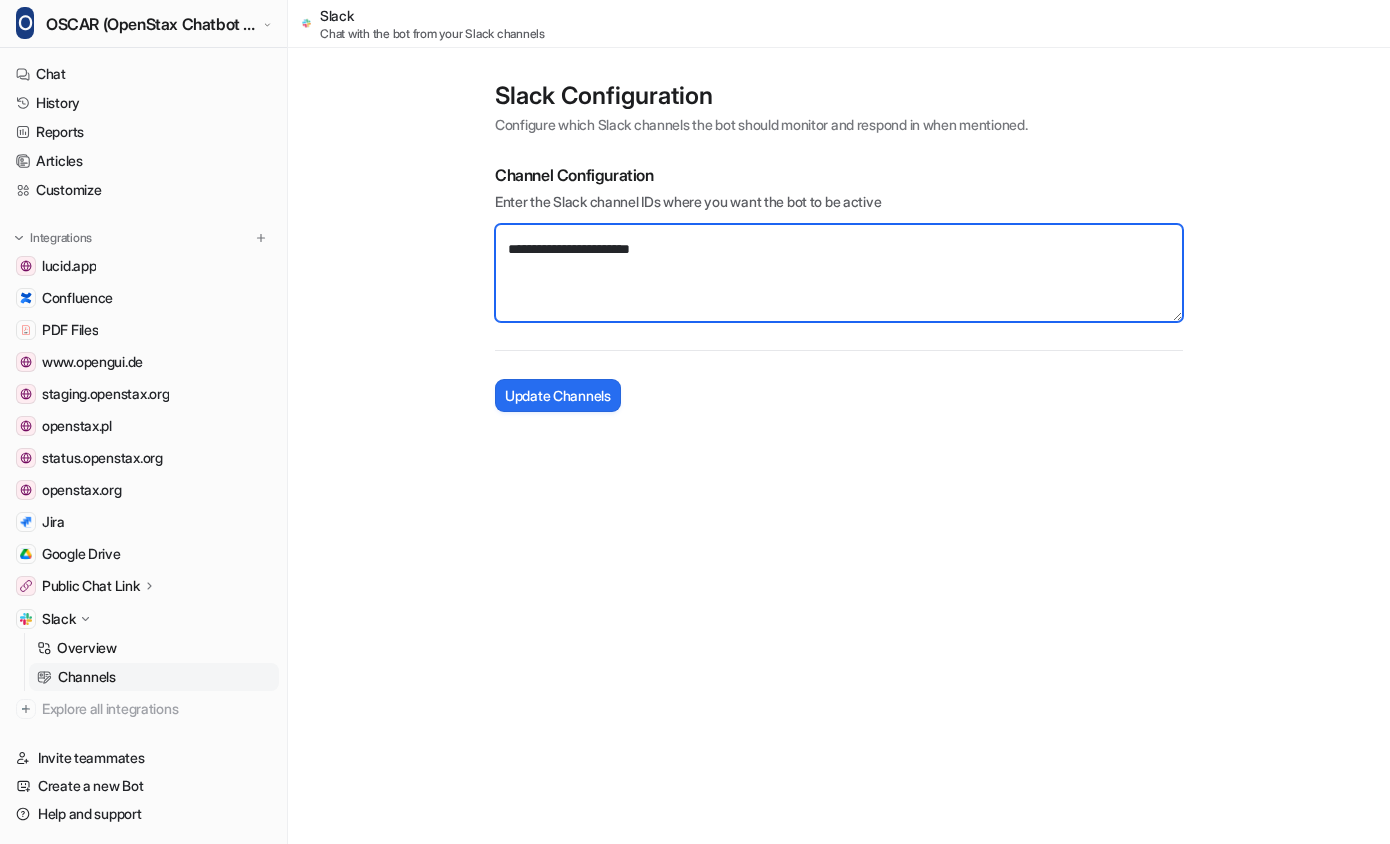 paste on "**********" 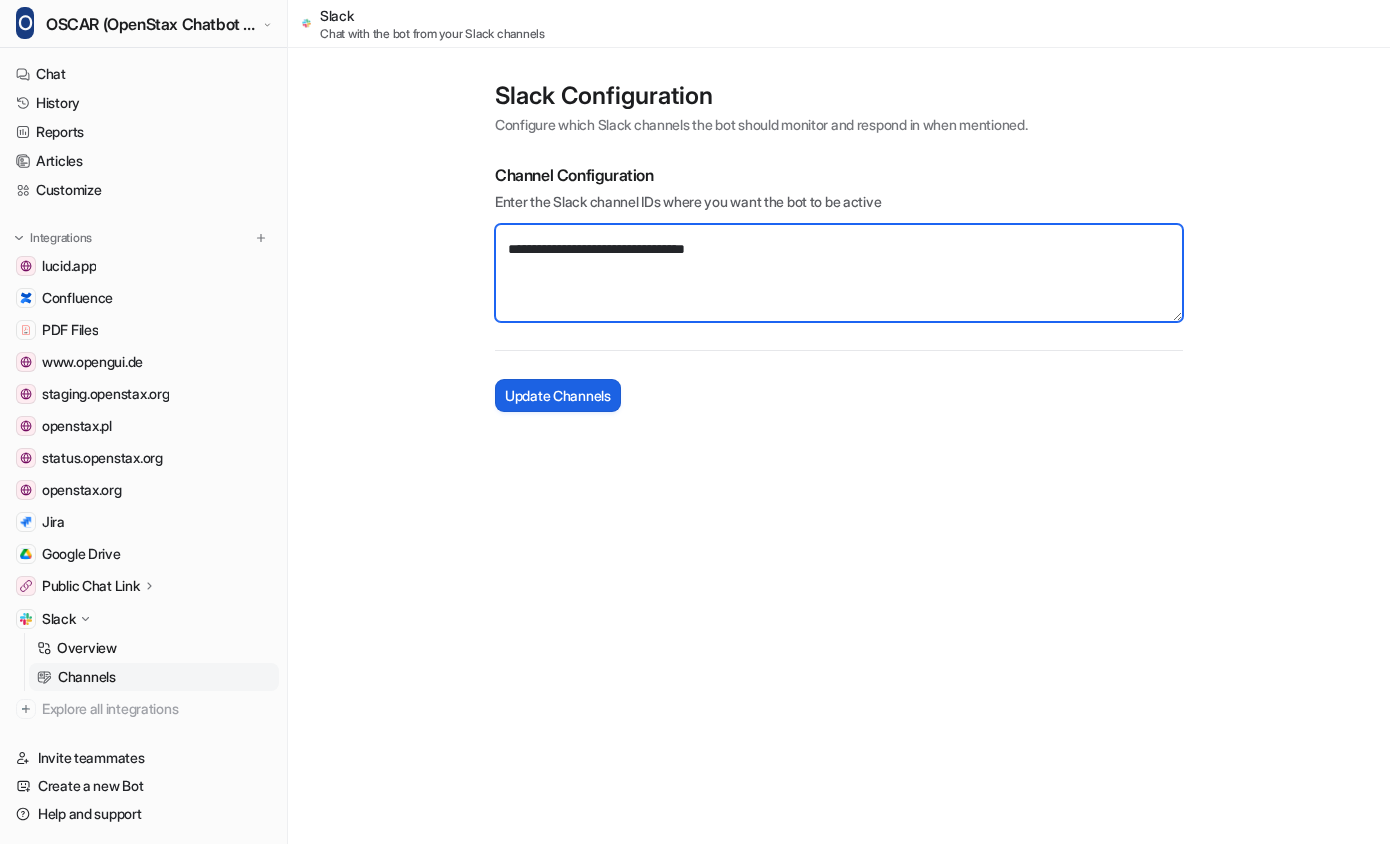 type on "**********" 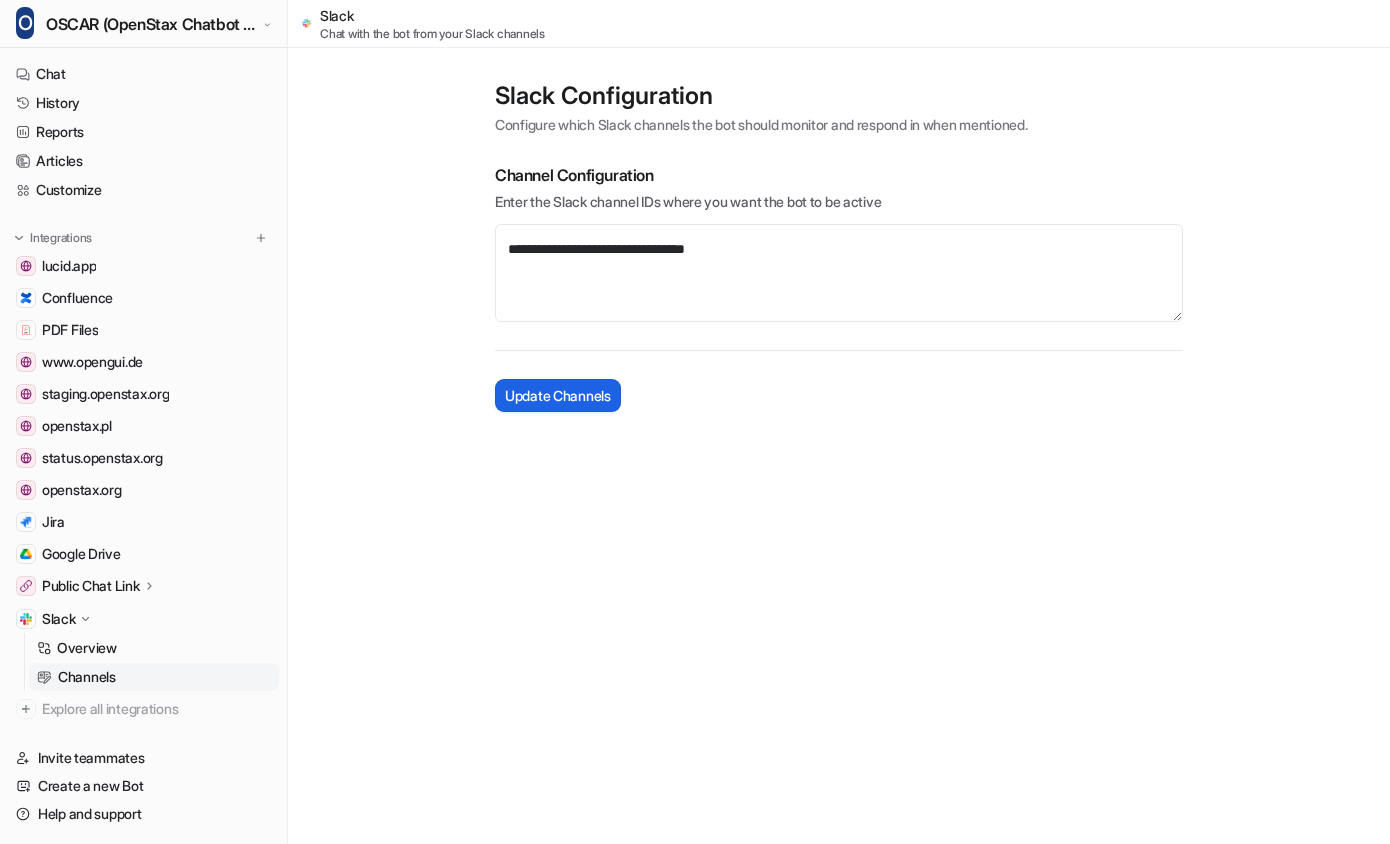 click on "Update Channels" at bounding box center (558, 395) 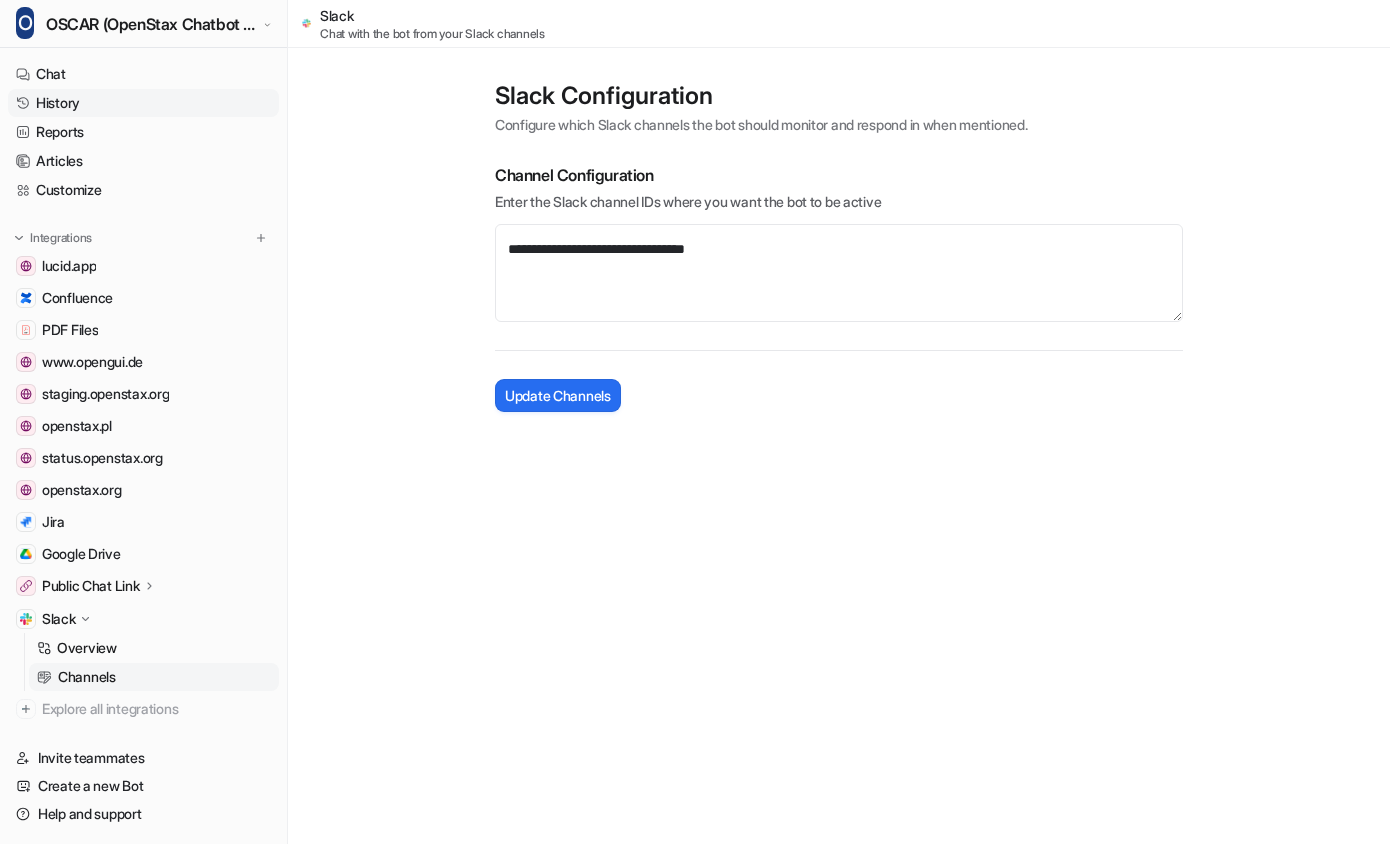 click on "History" at bounding box center [143, 103] 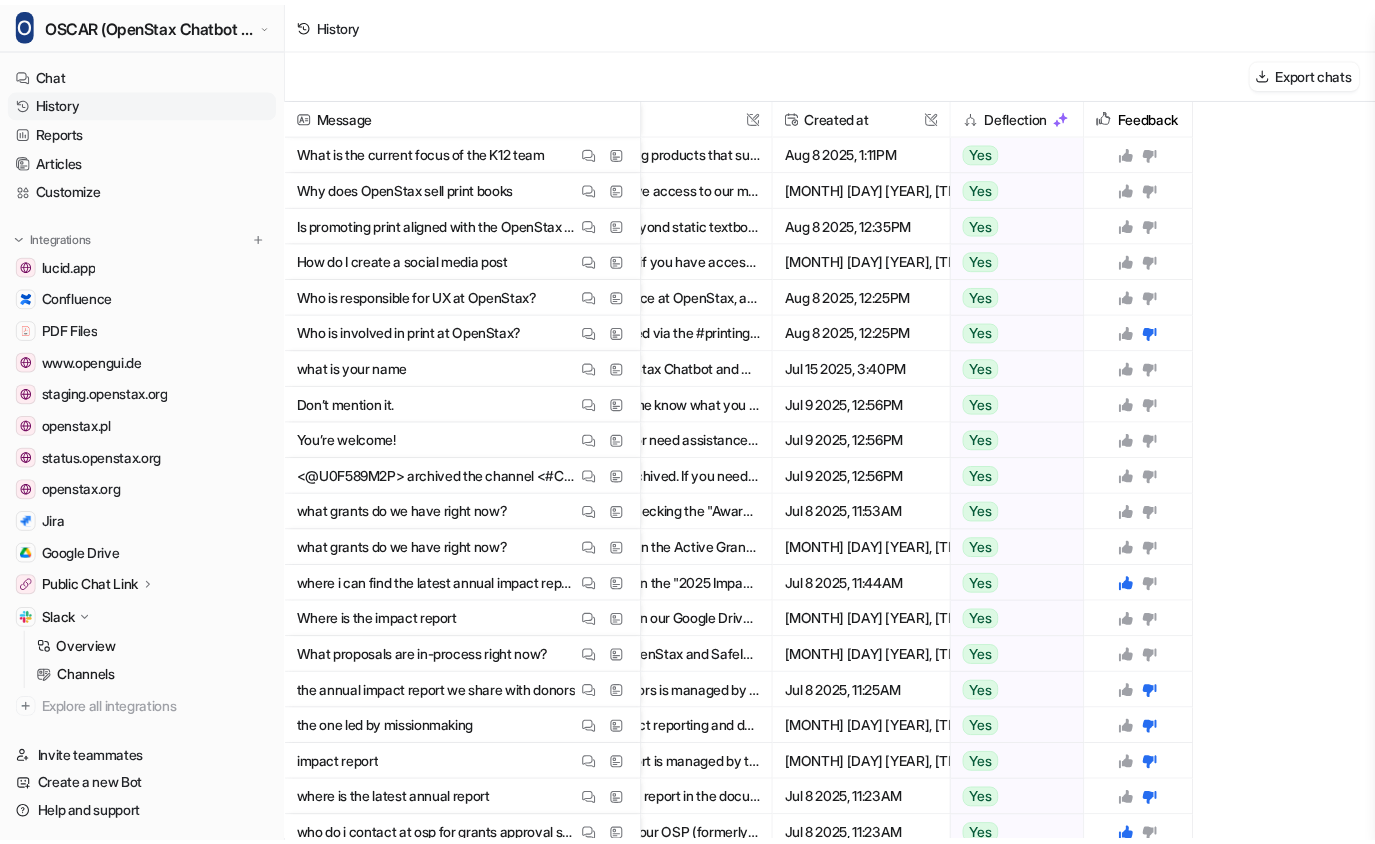 scroll, scrollTop: 0, scrollLeft: 0, axis: both 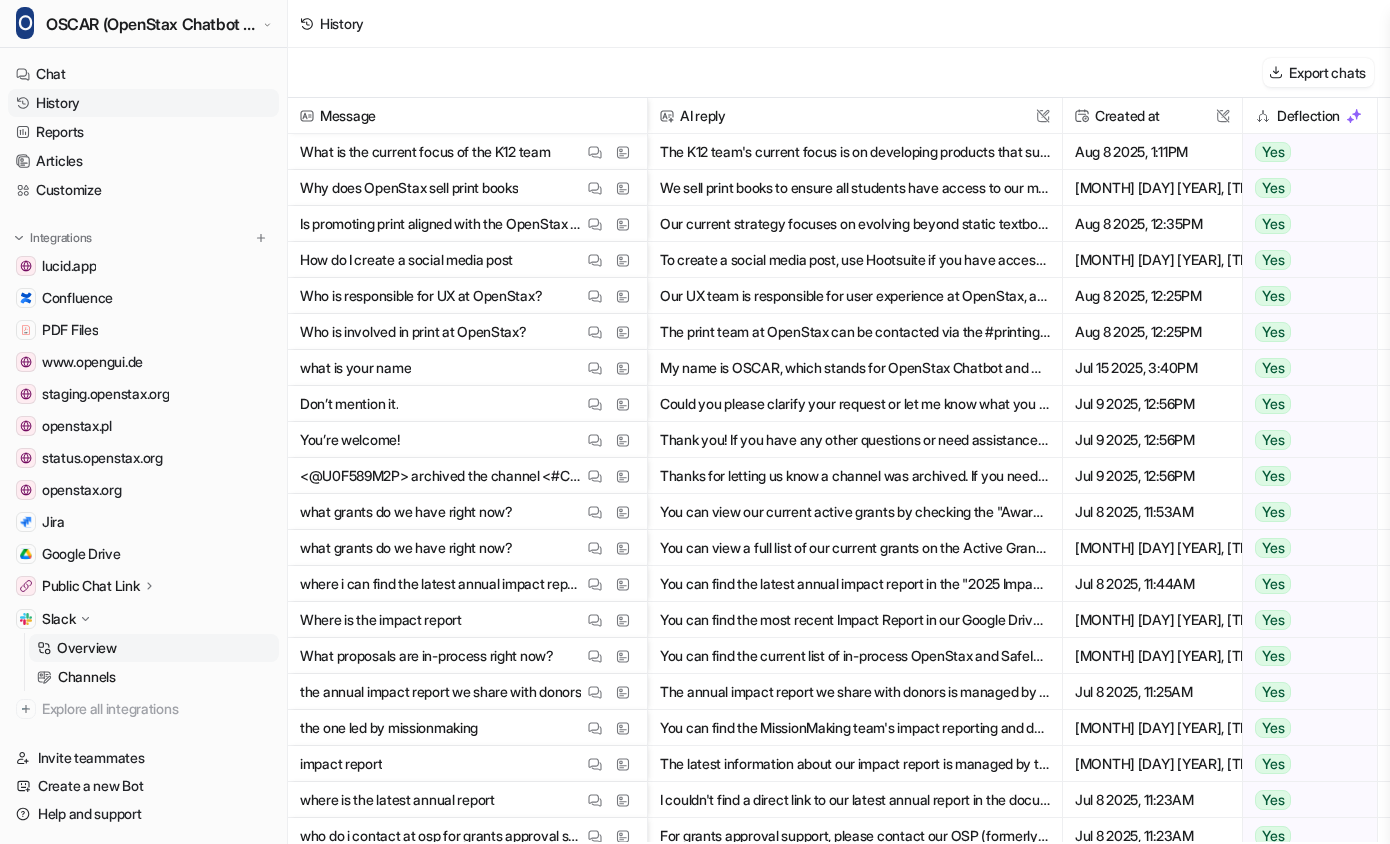 click on "Overview" at bounding box center [87, 648] 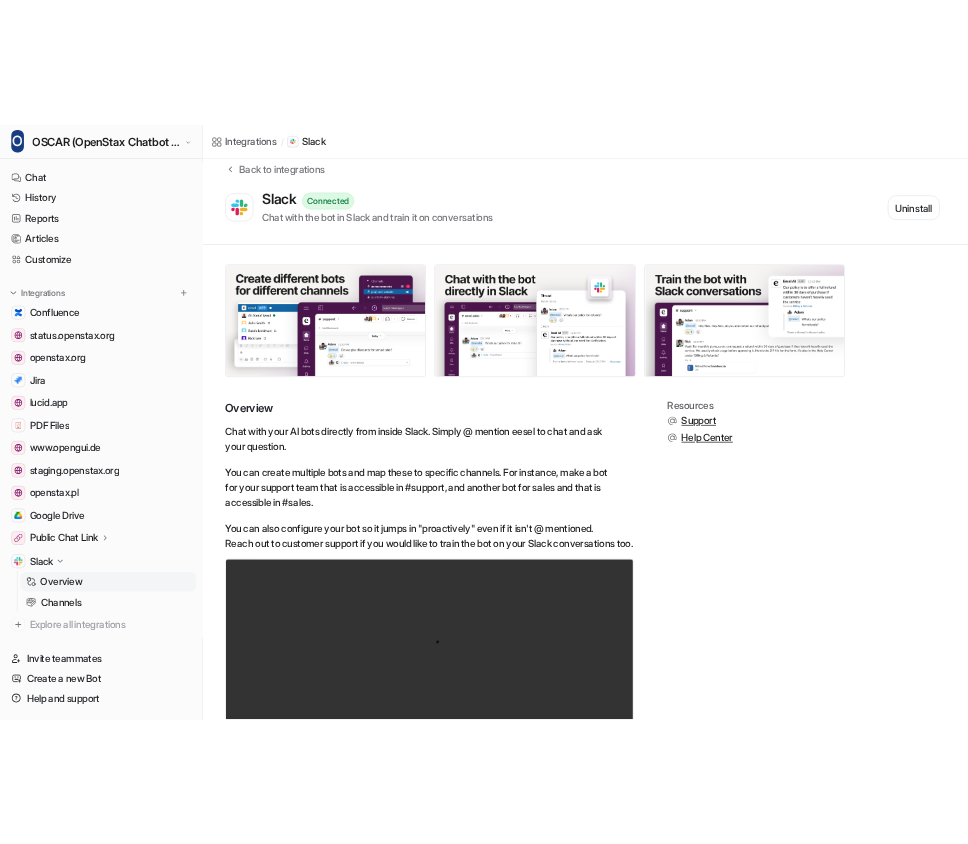 scroll, scrollTop: 0, scrollLeft: 0, axis: both 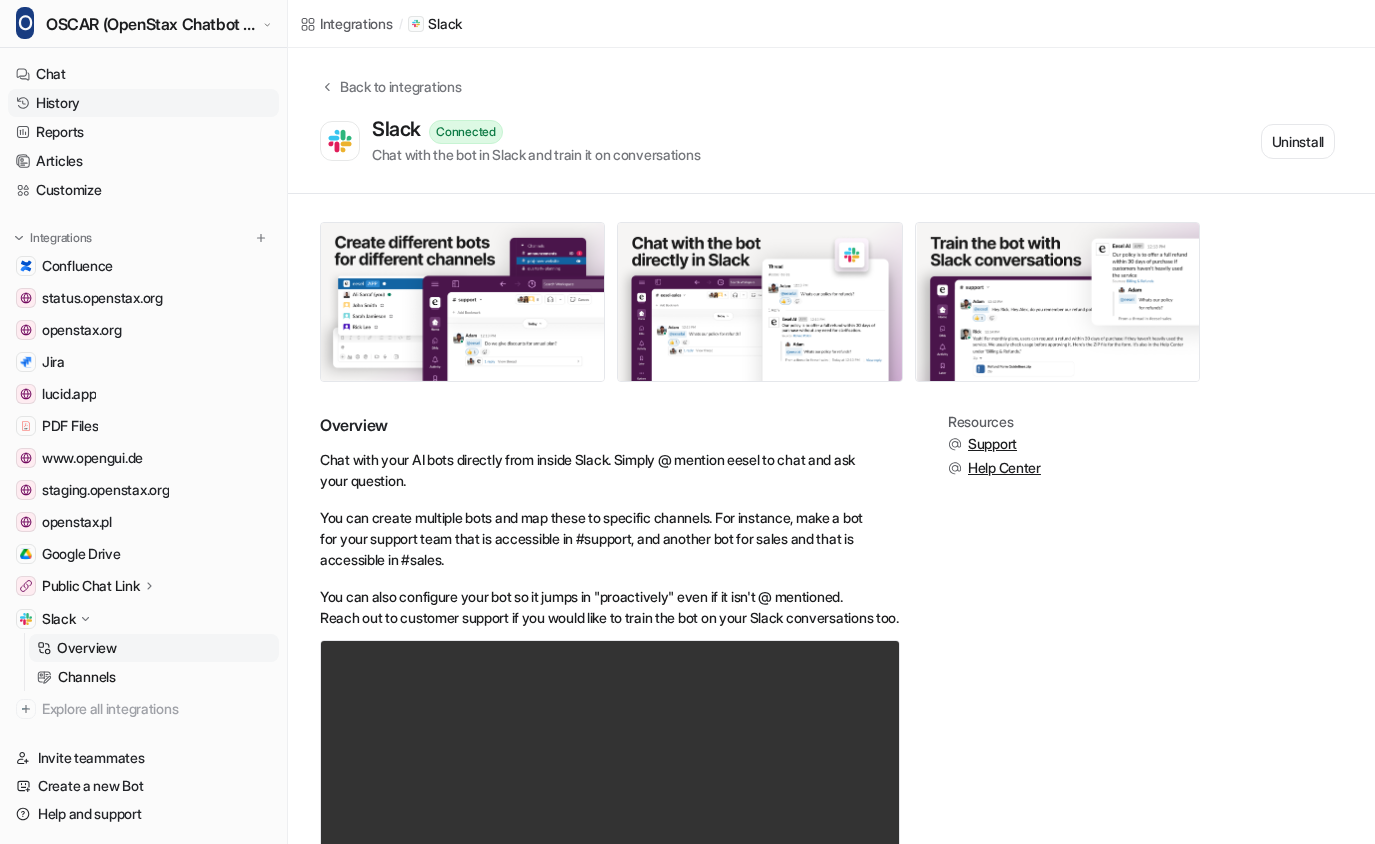 click on "History" at bounding box center [143, 103] 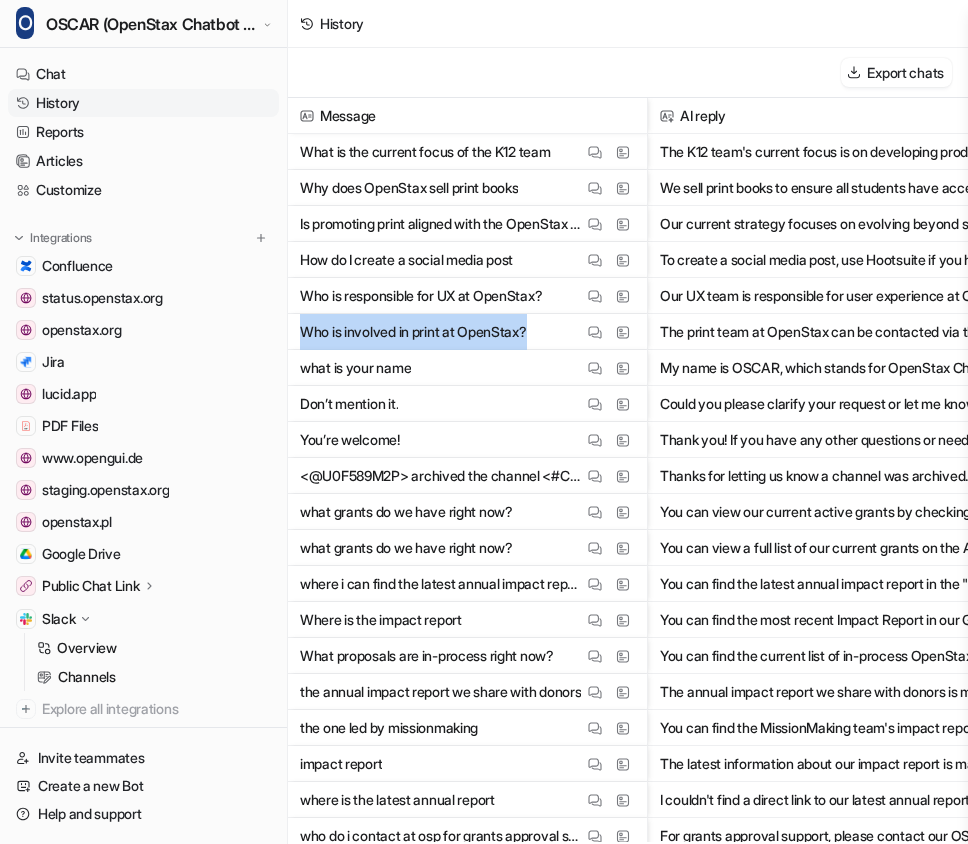 drag, startPoint x: 543, startPoint y: 333, endPoint x: 299, endPoint y: 342, distance: 244.16592 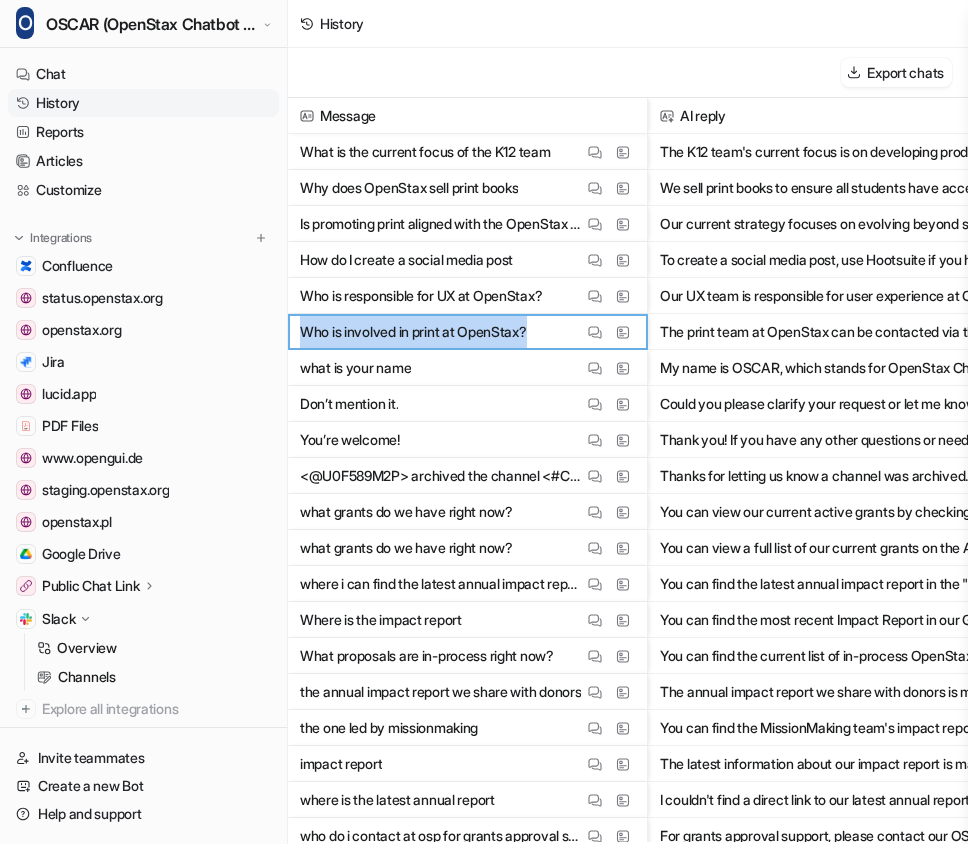 copy on "Who is involved in print at OpenStax?" 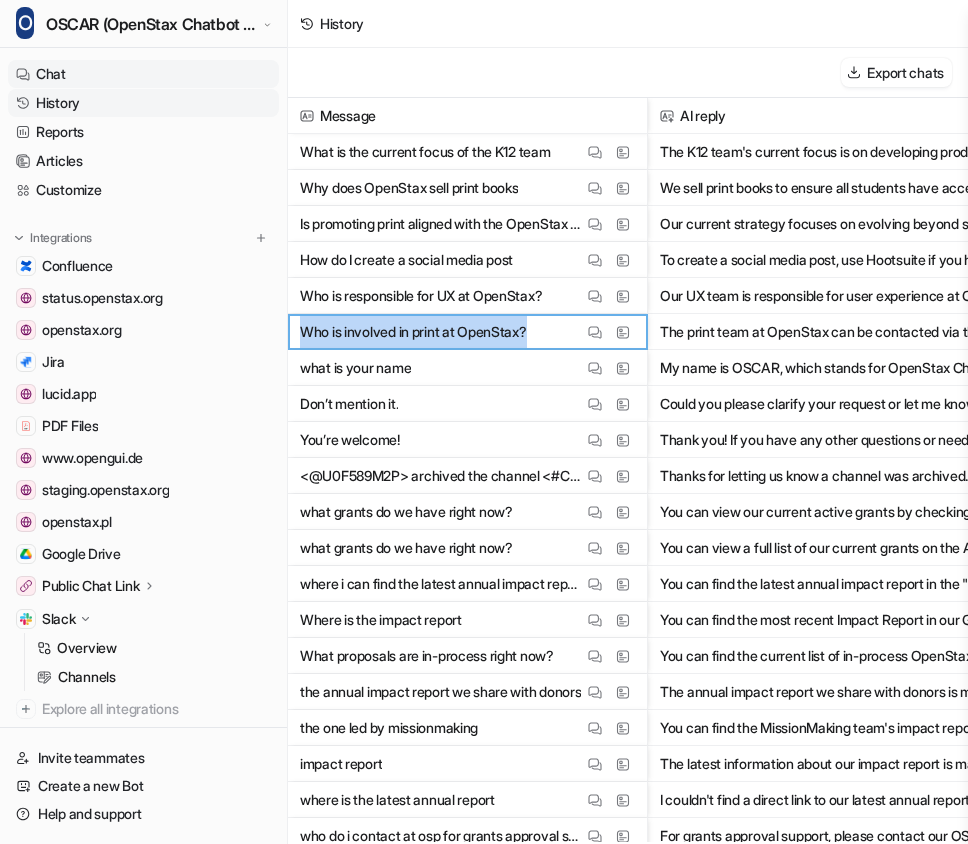 click on "Chat" at bounding box center [143, 74] 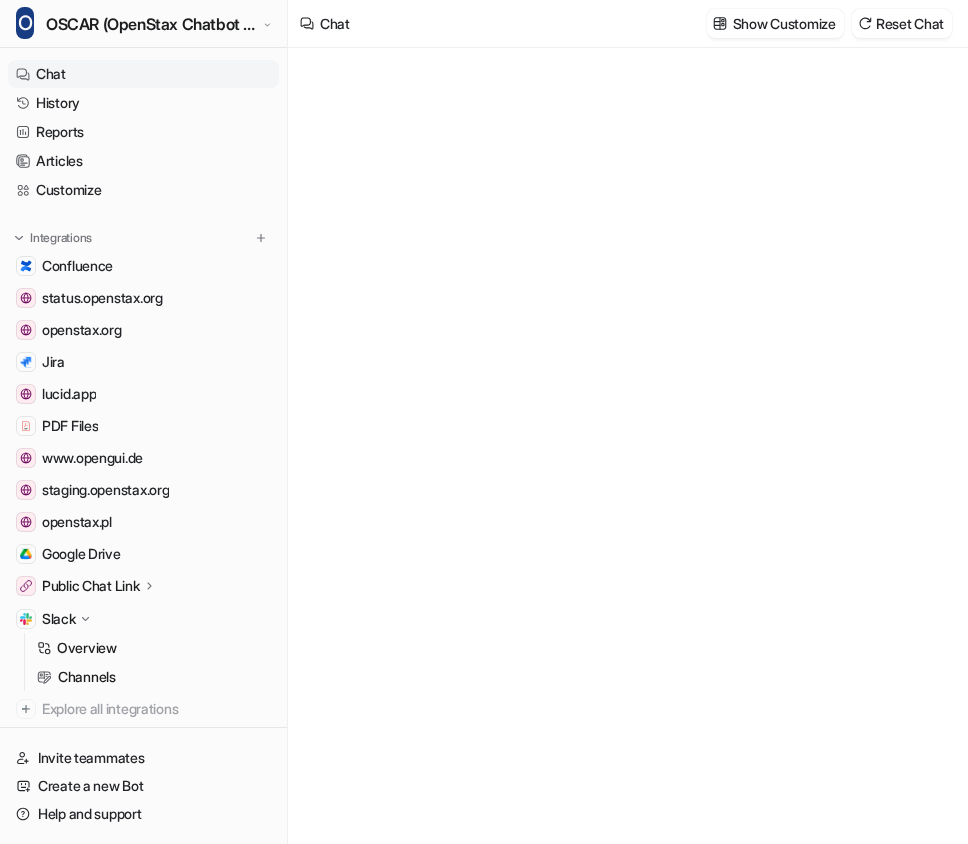 type on "**********" 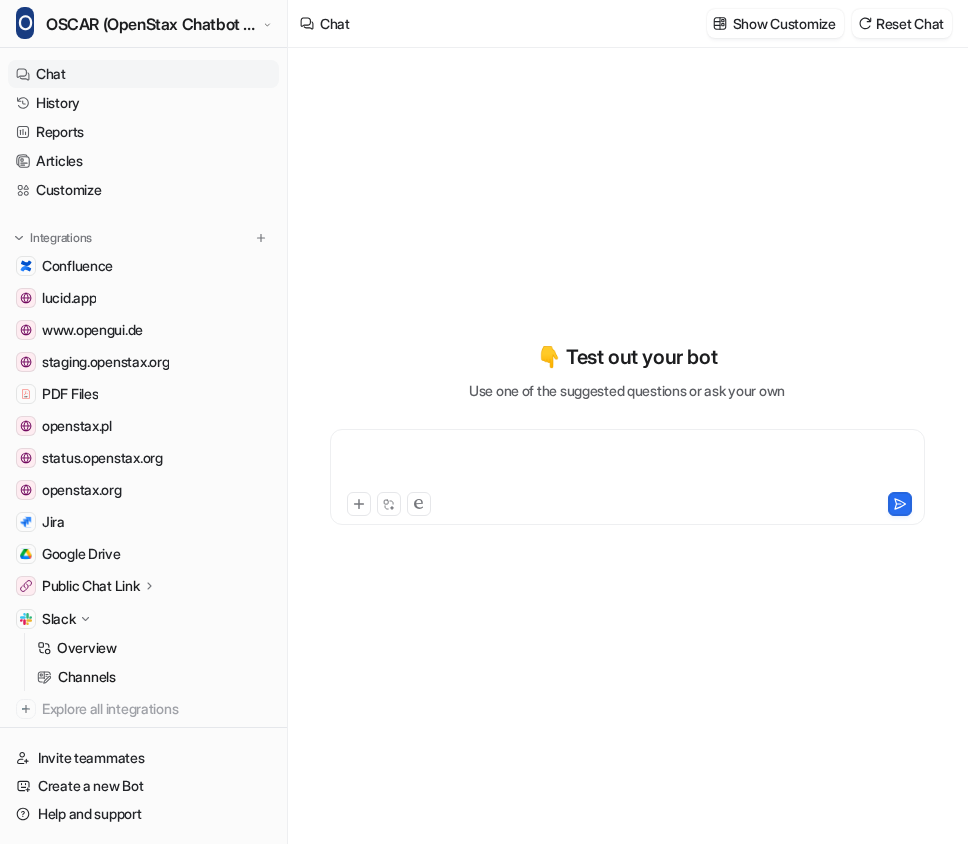 click at bounding box center (627, 465) 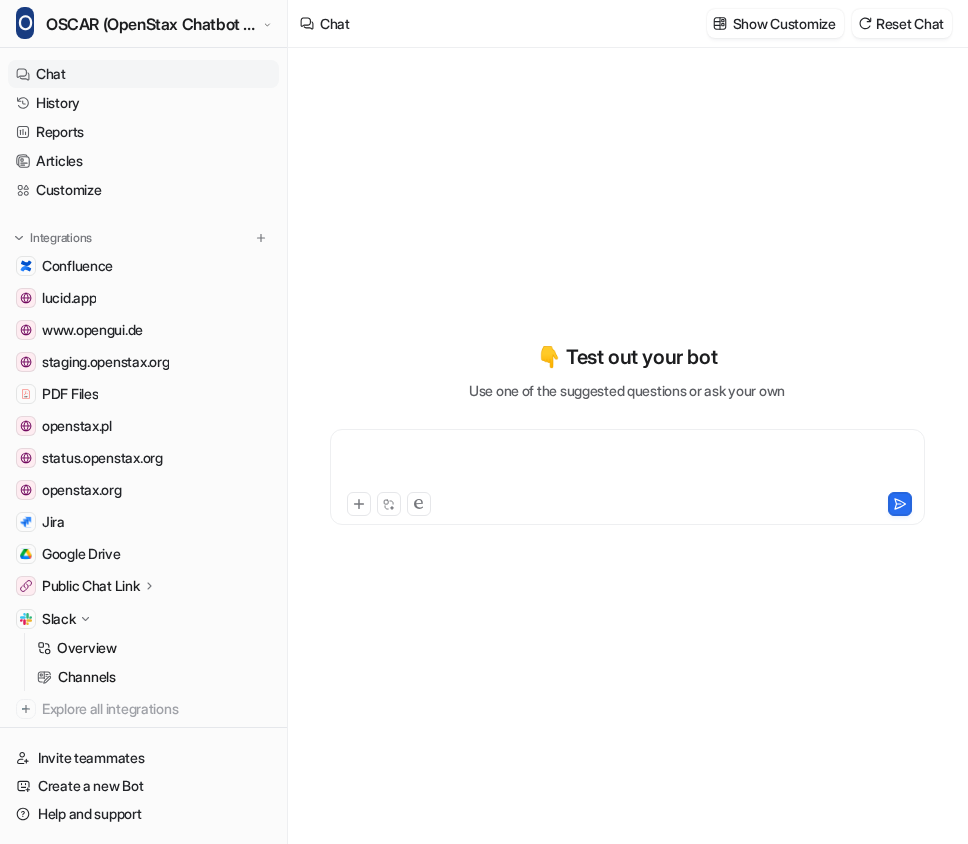 paste 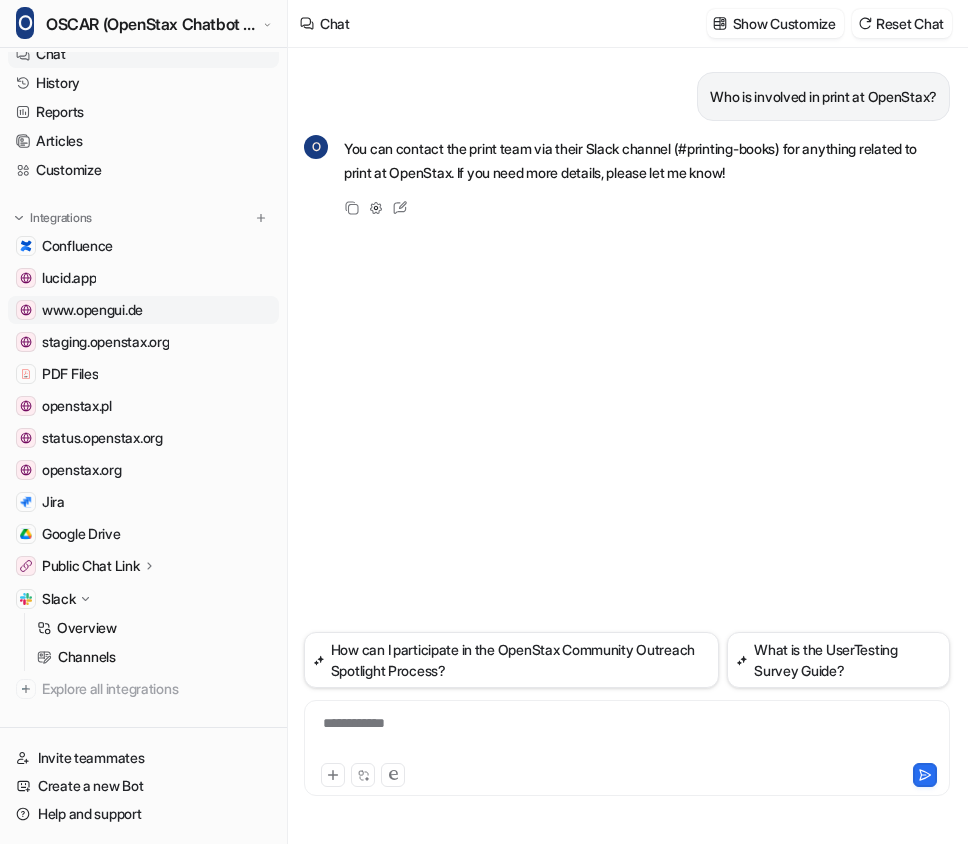 scroll, scrollTop: 0, scrollLeft: 0, axis: both 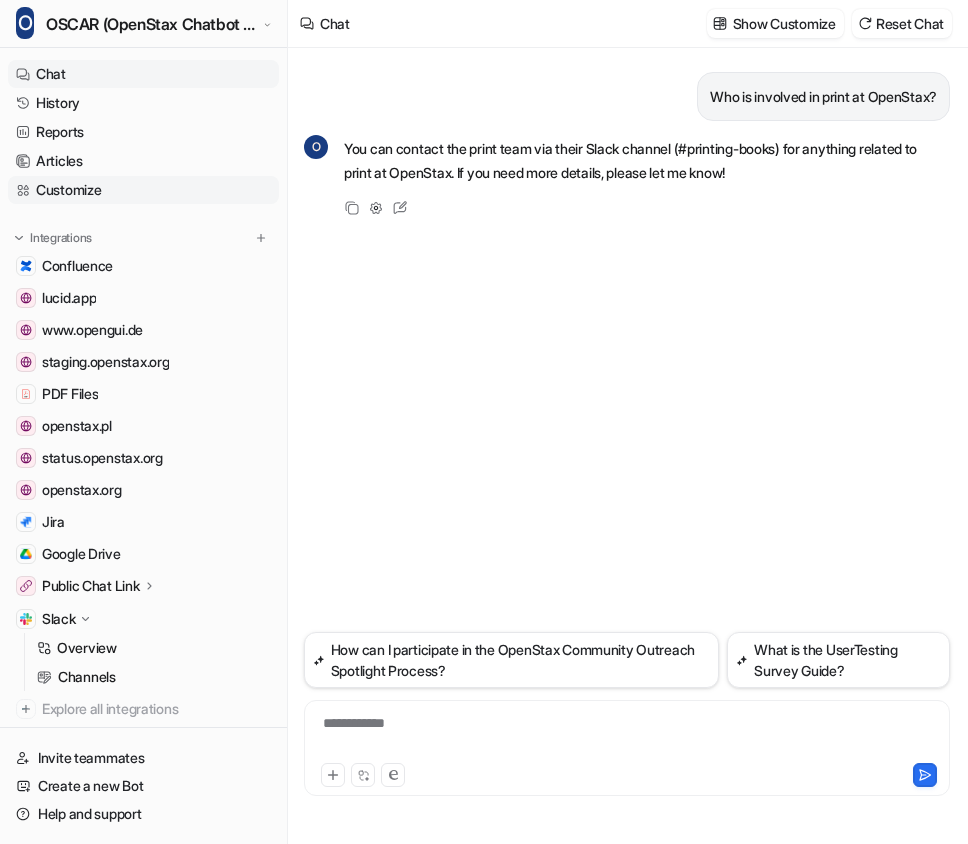 click on "Customize" at bounding box center (143, 190) 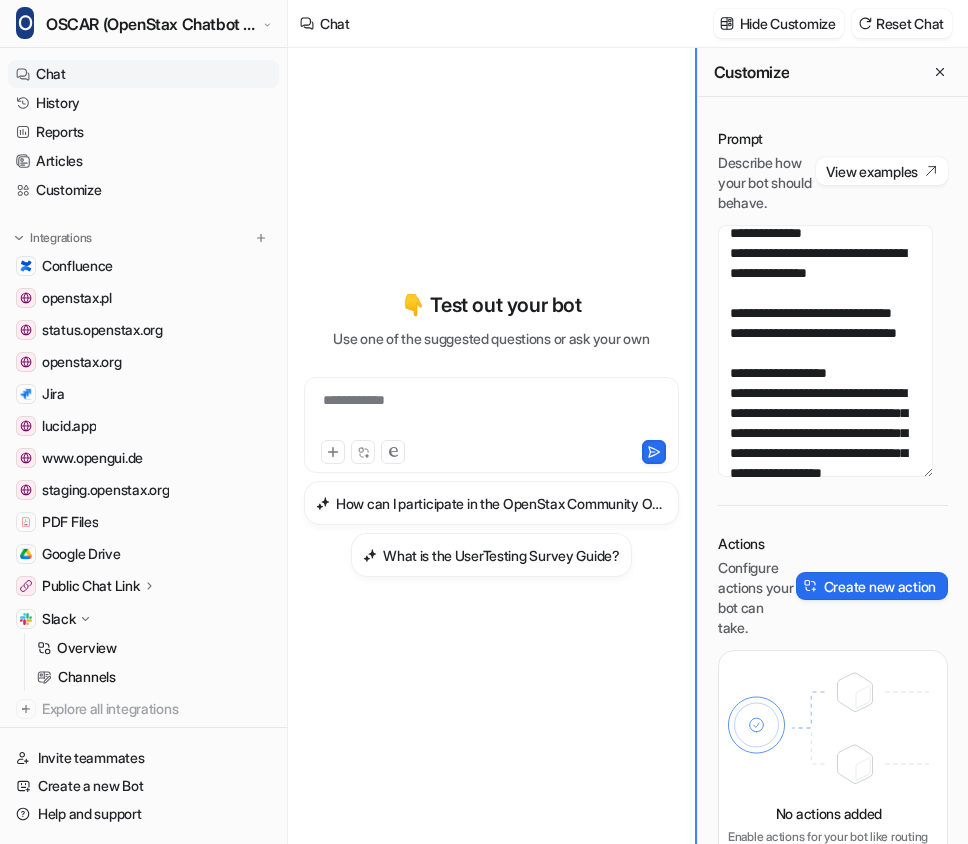 scroll, scrollTop: 2050, scrollLeft: 0, axis: vertical 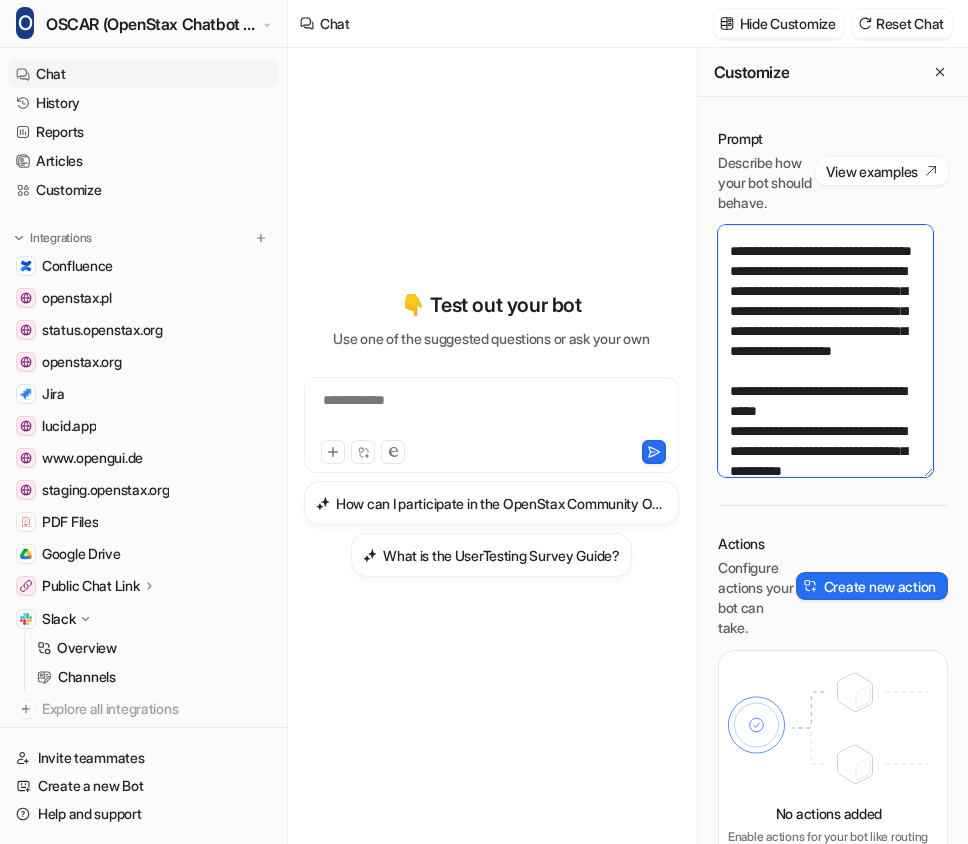 click at bounding box center [825, 351] 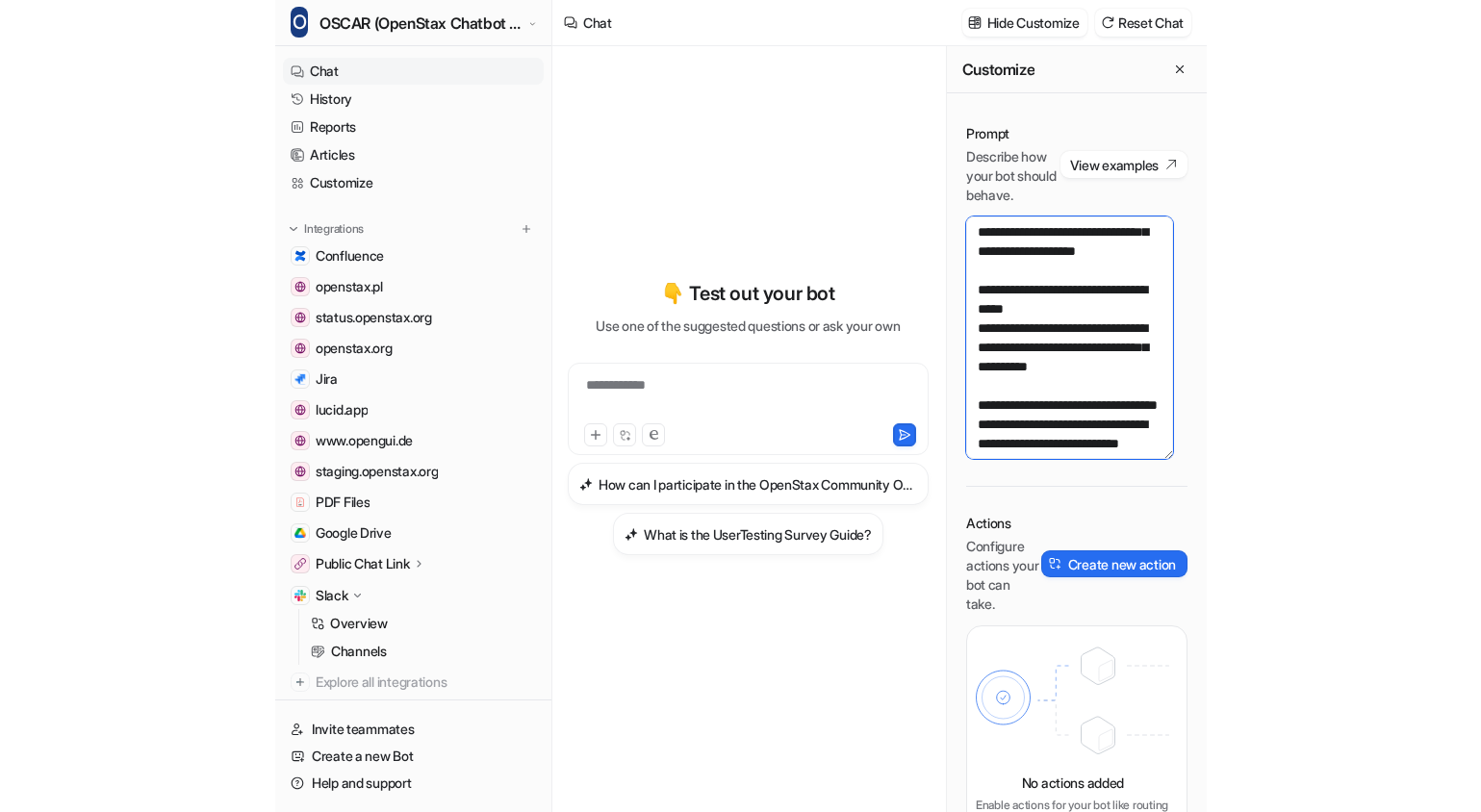 scroll, scrollTop: 2044, scrollLeft: 0, axis: vertical 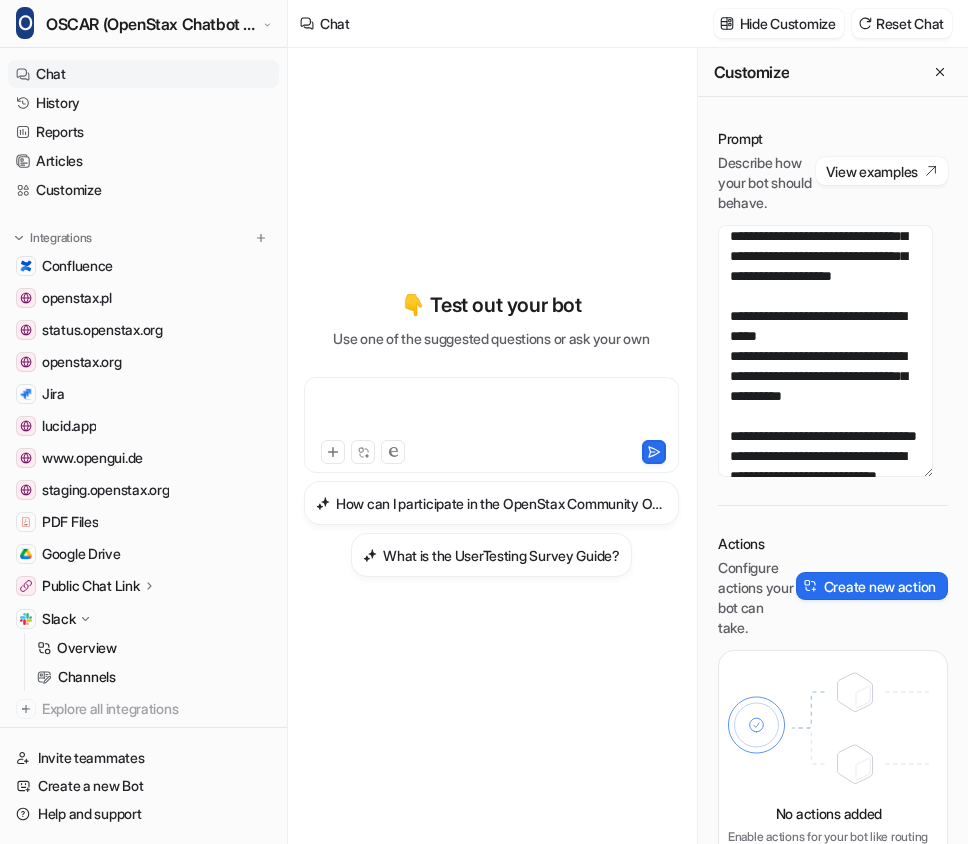 click at bounding box center (491, 413) 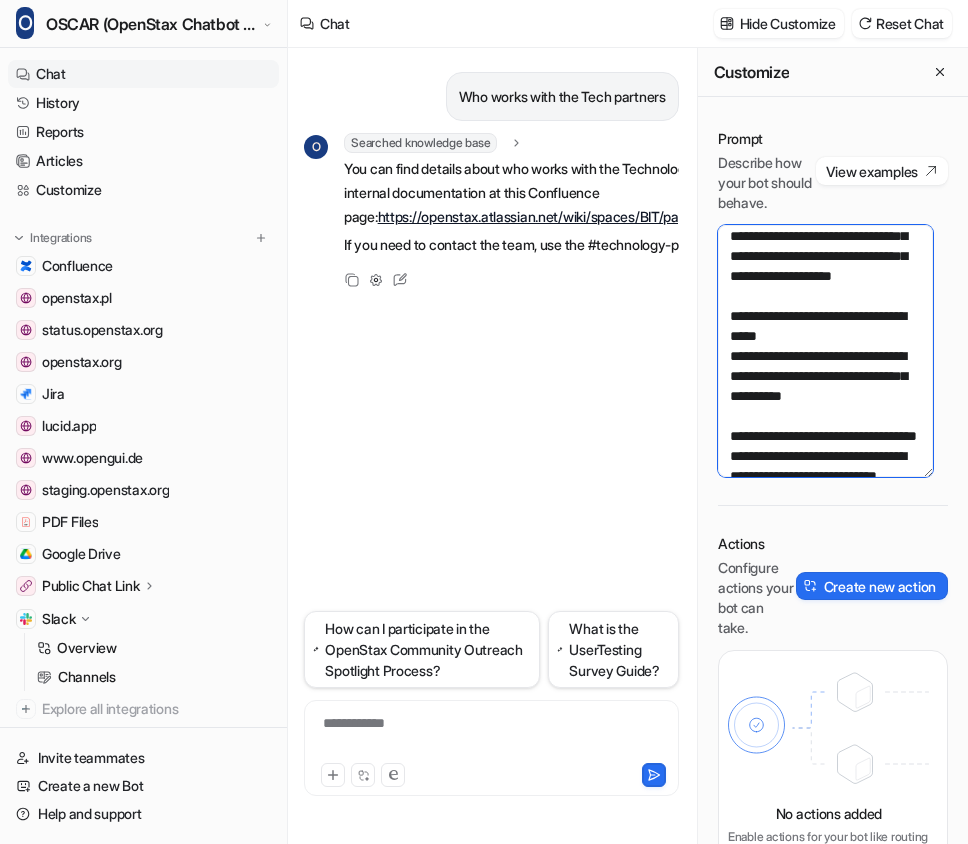 click at bounding box center [825, 351] 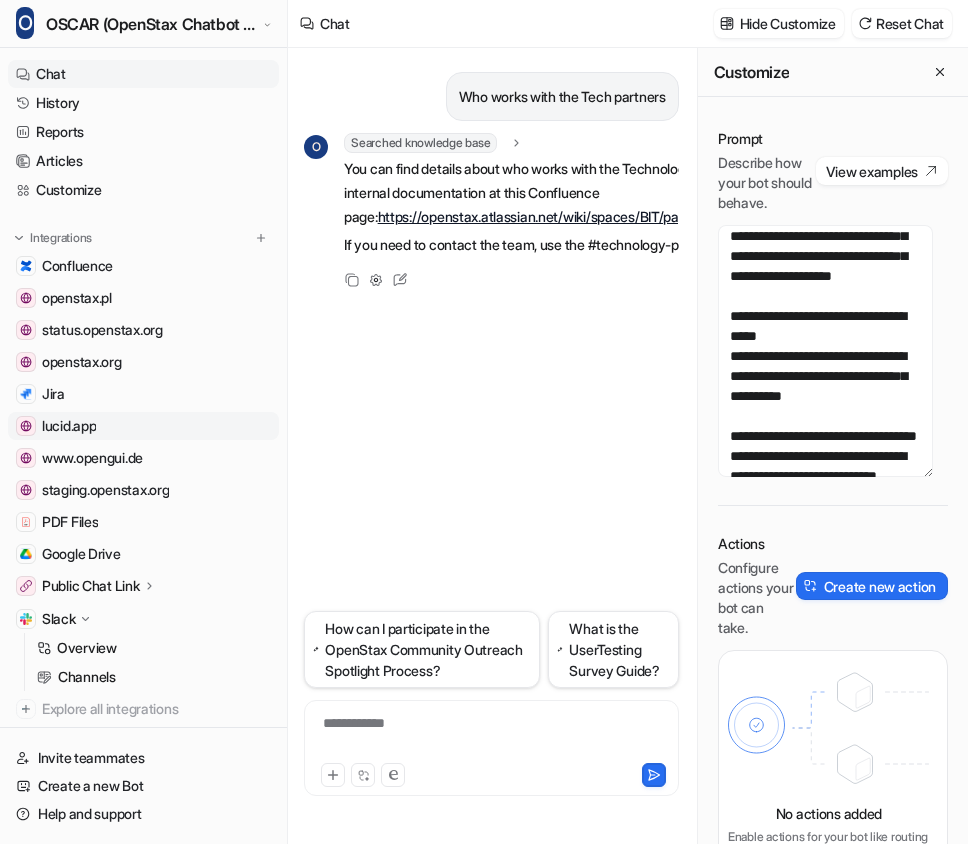click on "lucid.app" at bounding box center [69, 426] 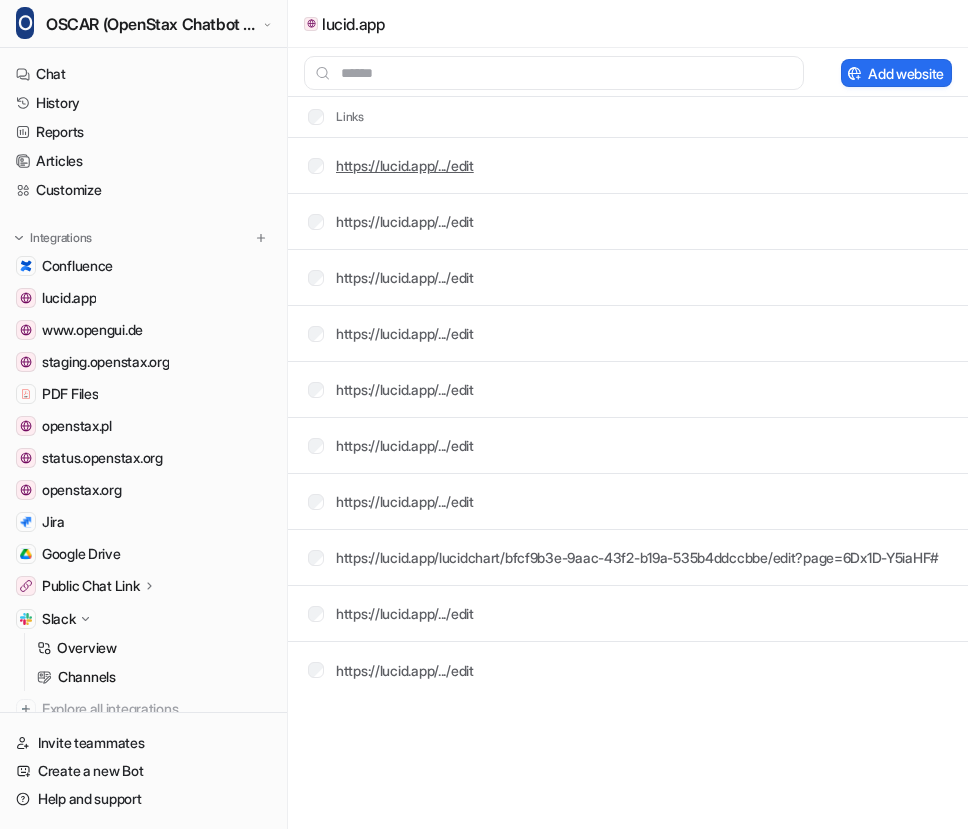 click on "https://lucid.app/.../edit" at bounding box center [405, 165] 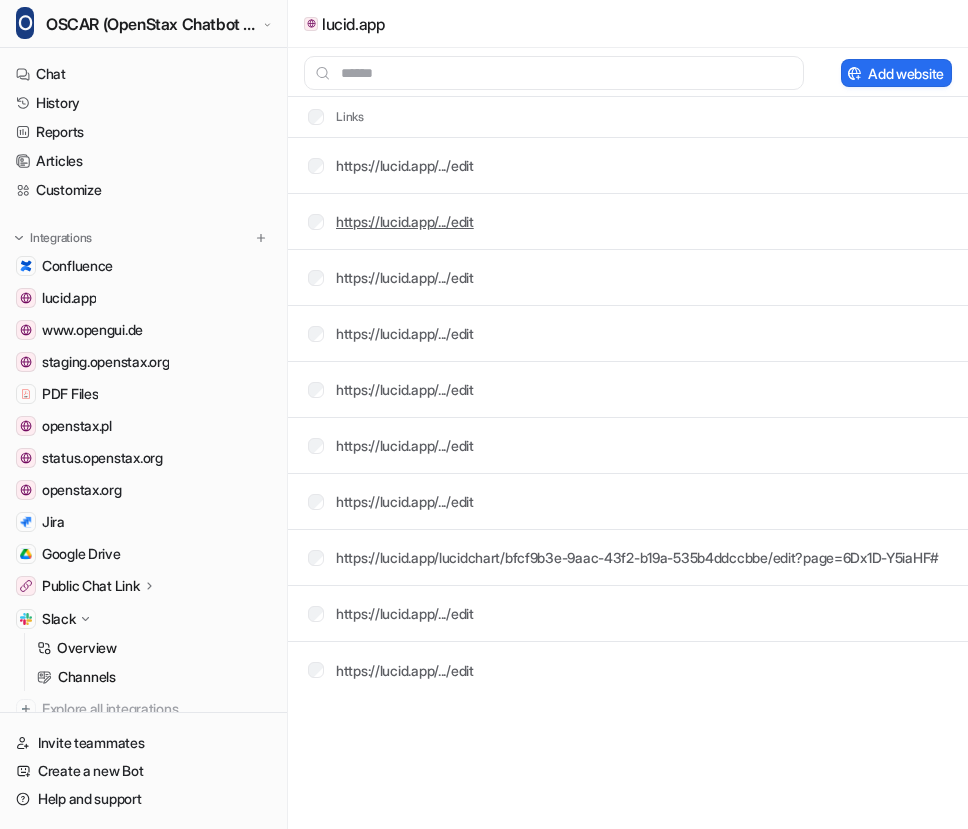 click on "https://lucid.app/.../edit" at bounding box center (405, 221) 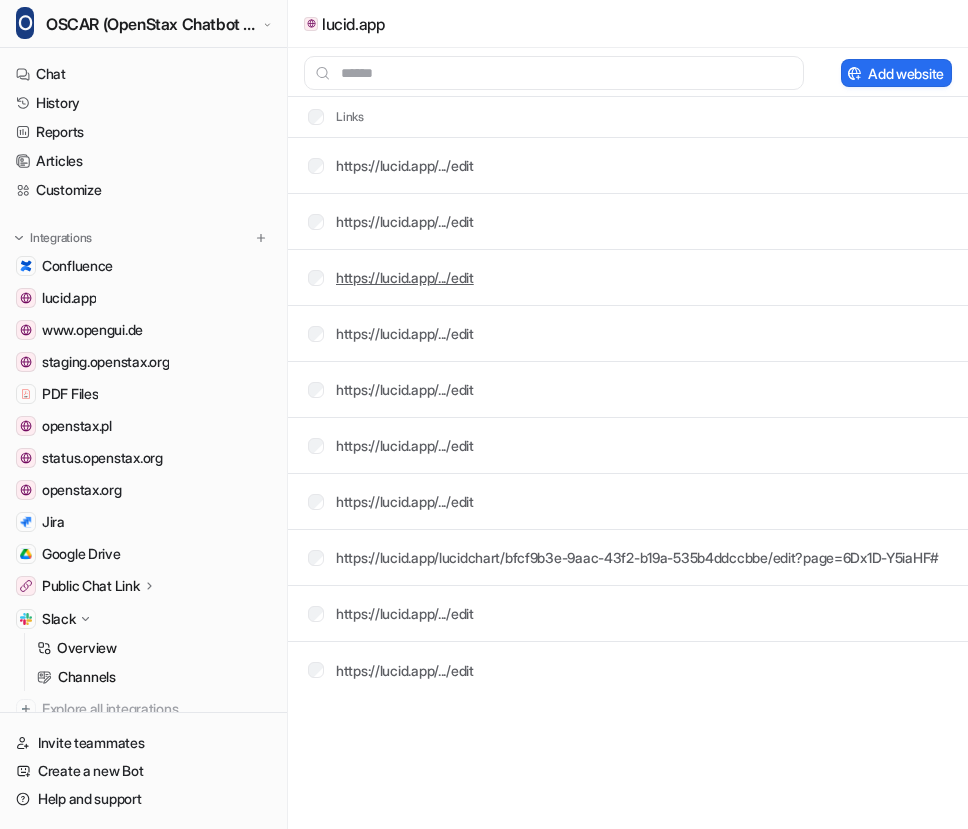 click on "https://lucid.app/.../edit" at bounding box center (405, 277) 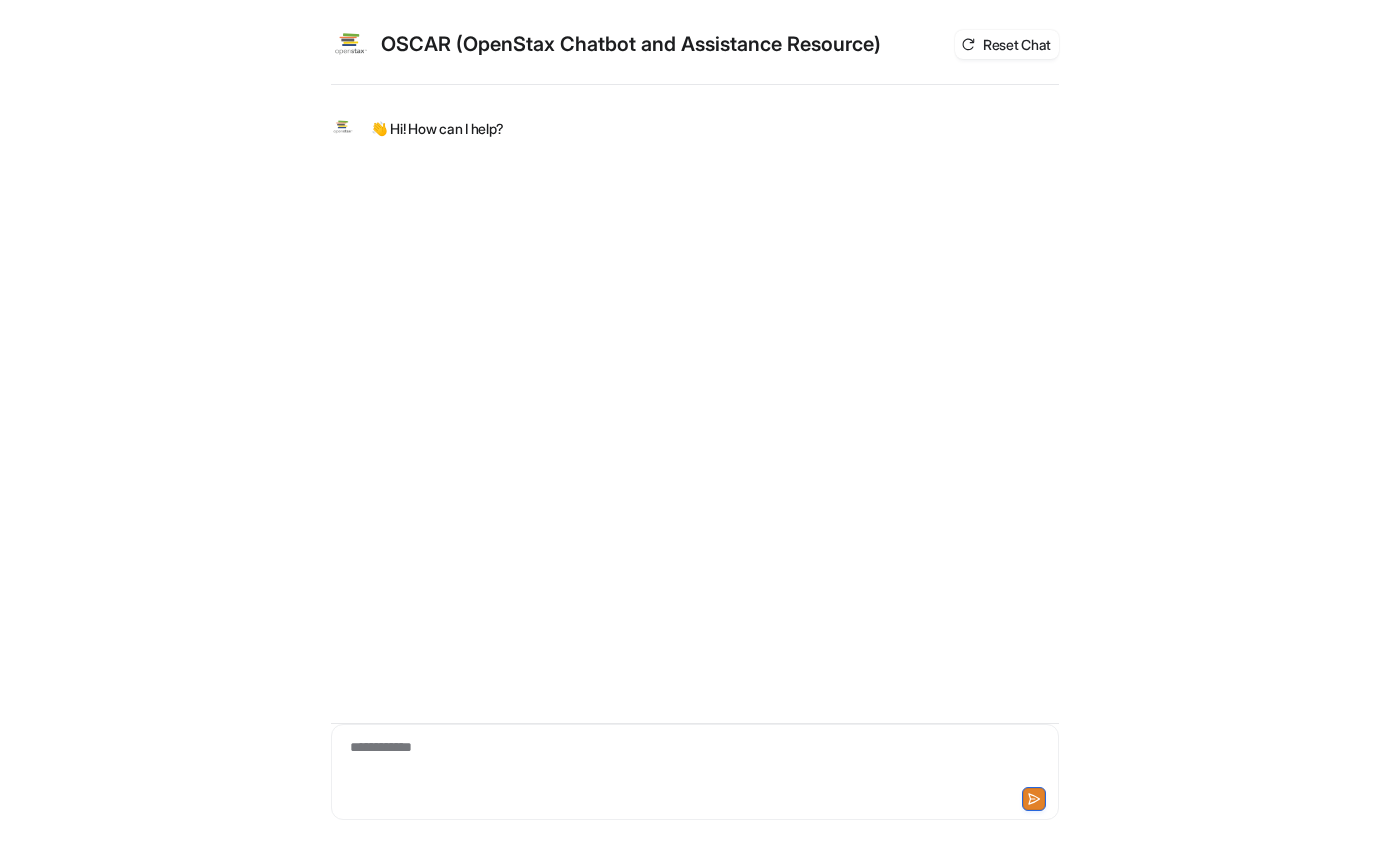 scroll, scrollTop: 0, scrollLeft: 0, axis: both 